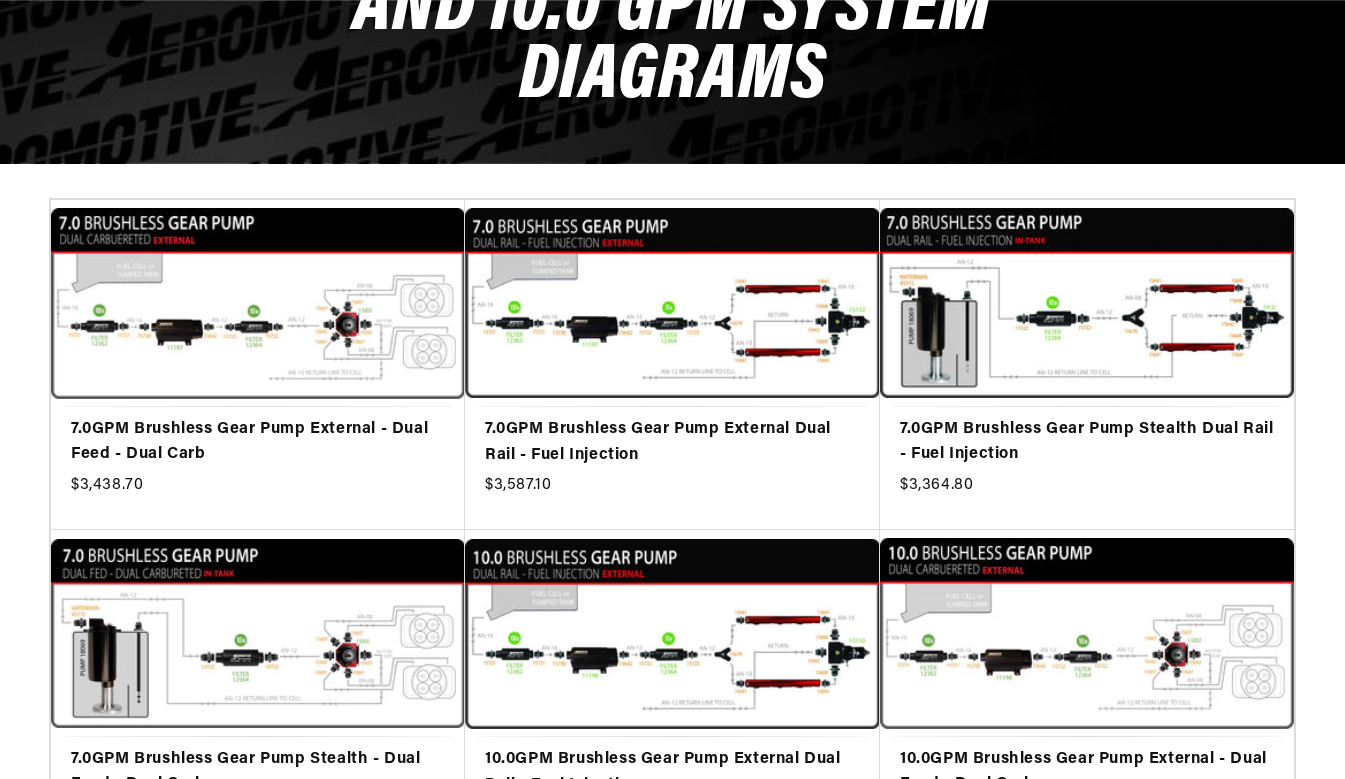 scroll, scrollTop: 348, scrollLeft: 0, axis: vertical 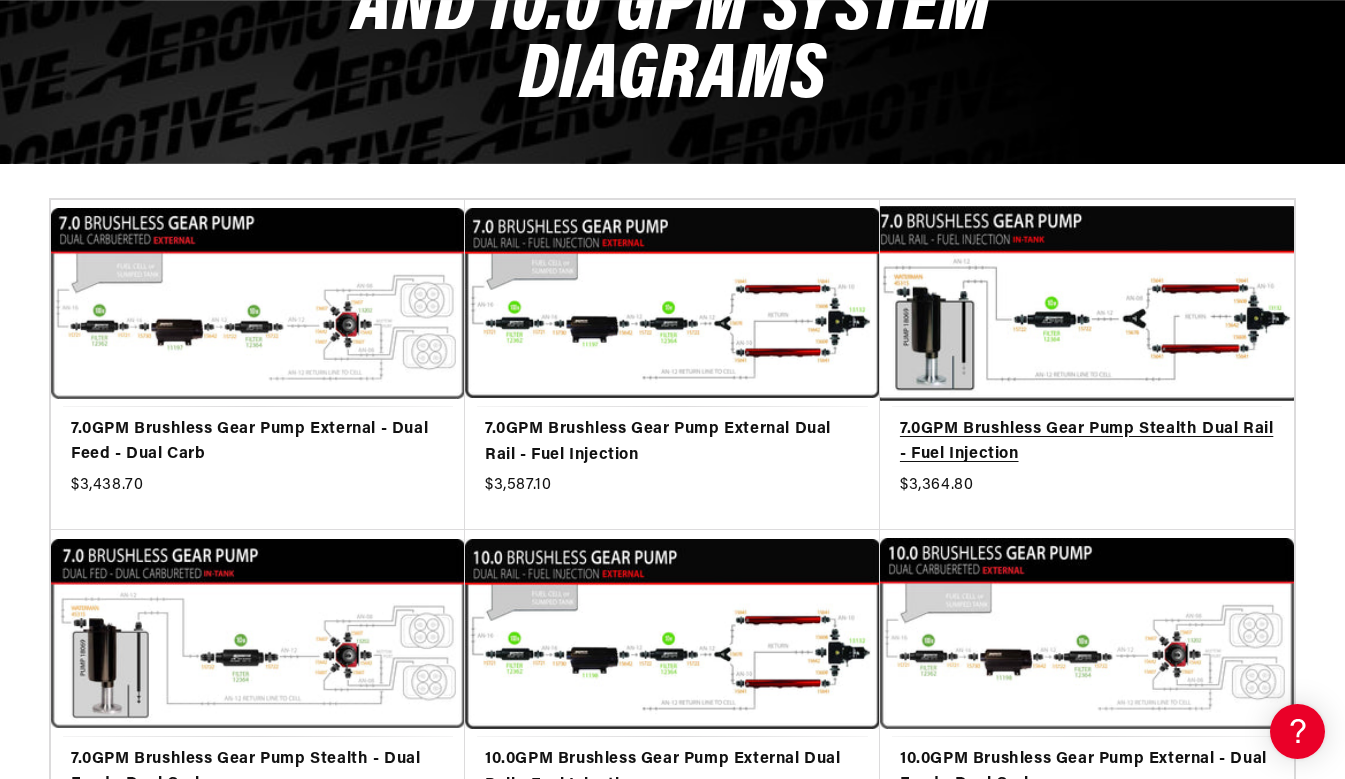 click on "7.0GPM Brushless Gear Pump Stealth Dual Rail - Fuel Injection" at bounding box center [1087, 442] 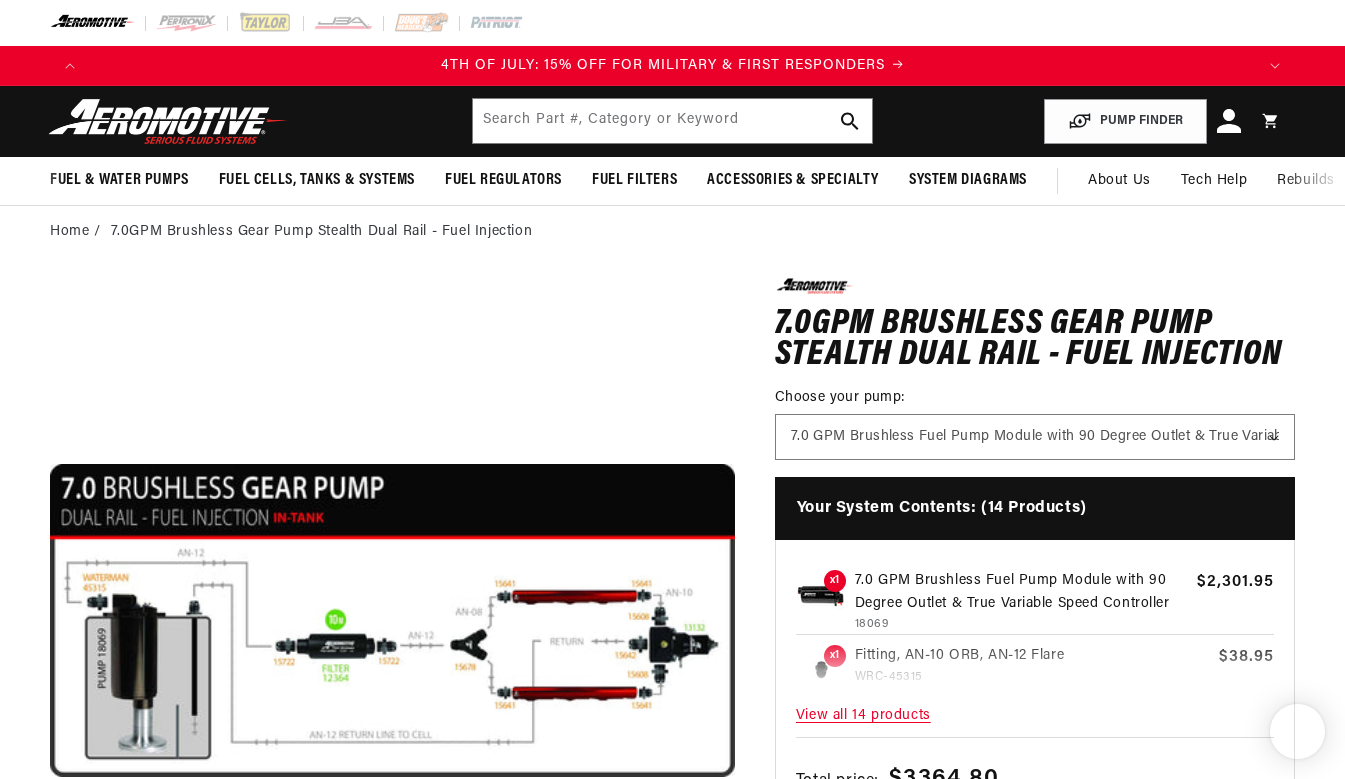 scroll, scrollTop: 2, scrollLeft: 0, axis: vertical 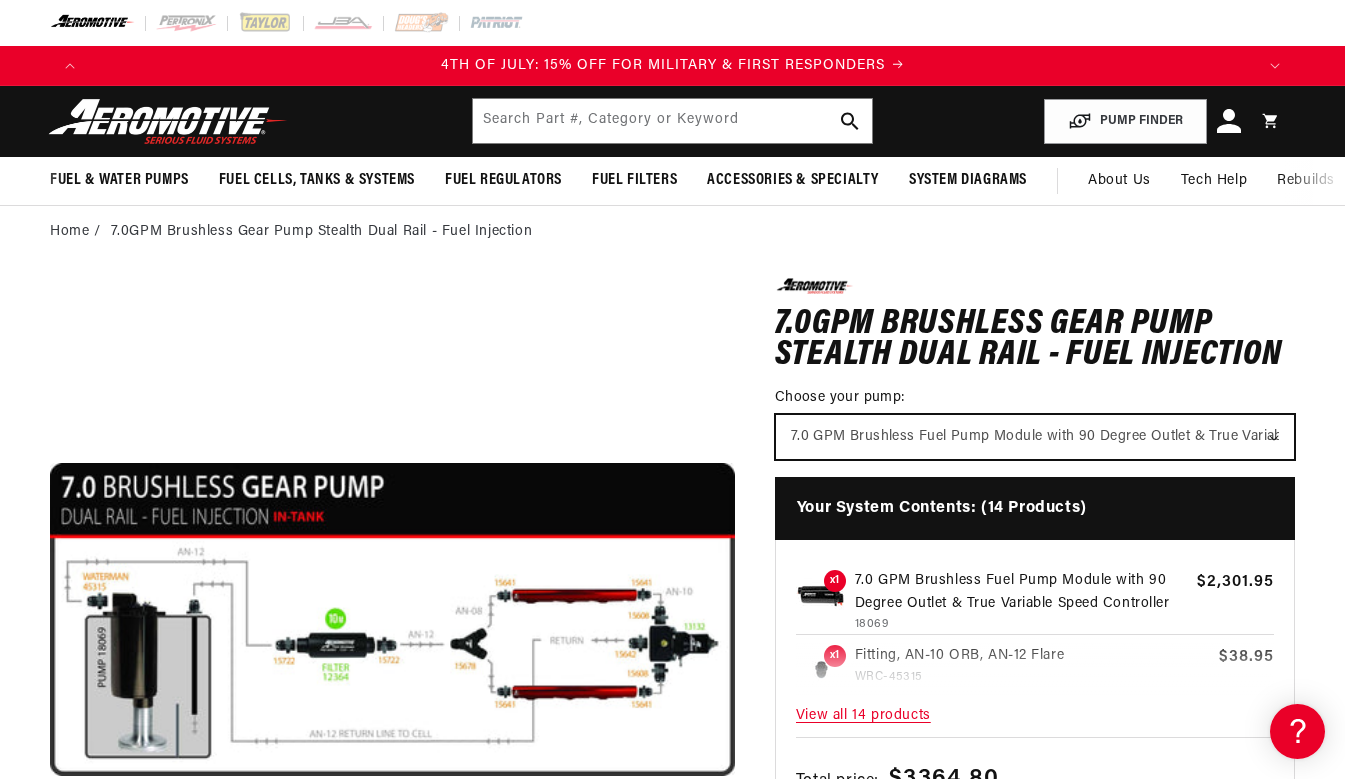 click on "7.0 GPM Brushless Fuel Pump Module with 90 Degree Outlet & True Variable Speed Controller" at bounding box center (1035, 437) 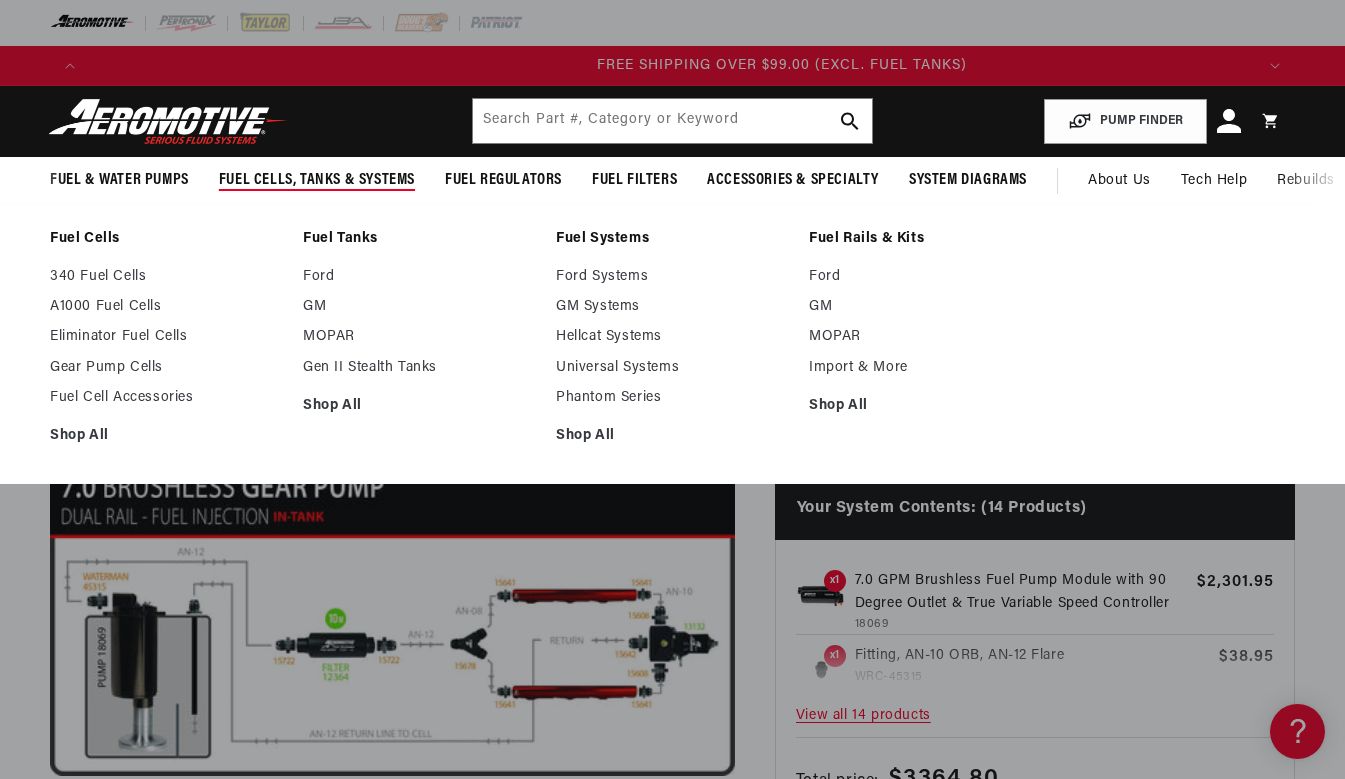 scroll, scrollTop: 0, scrollLeft: 2330, axis: horizontal 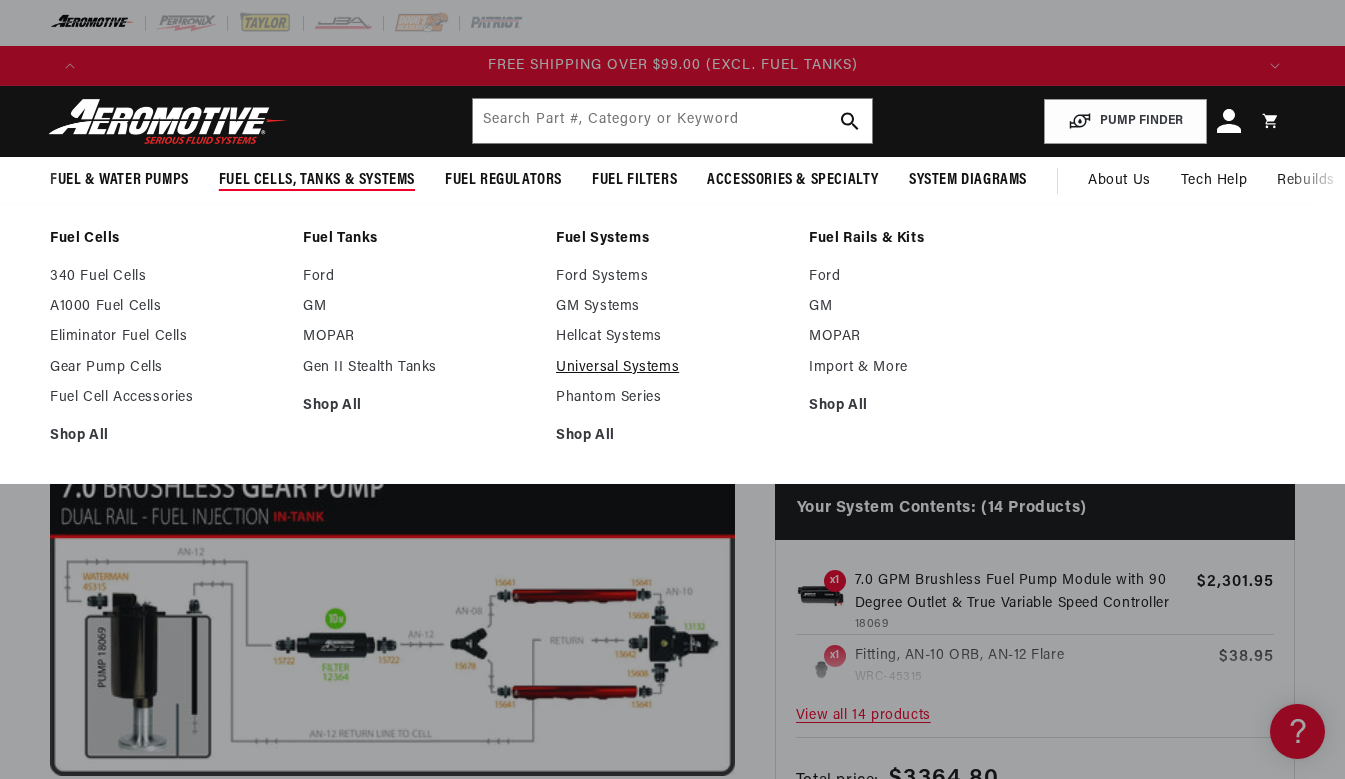 click on "Universal Systems" at bounding box center (672, 368) 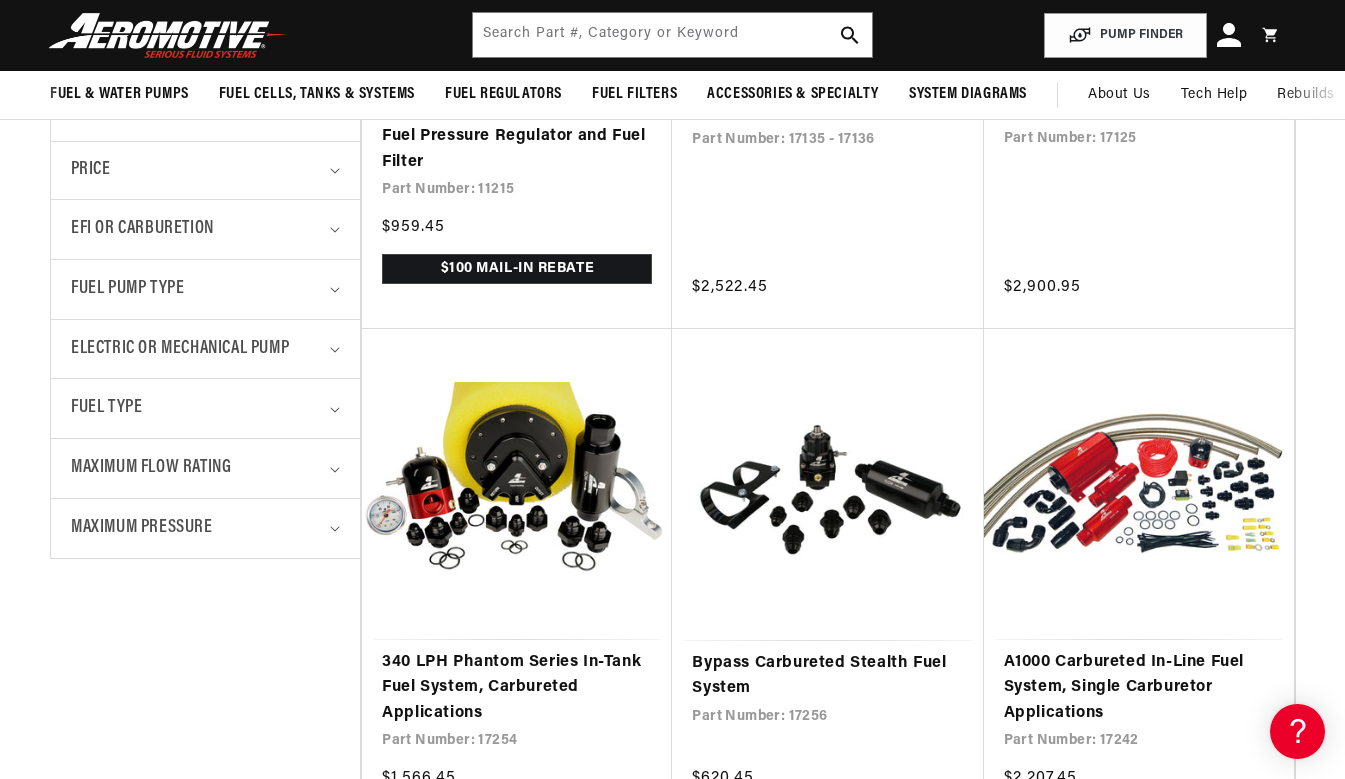 scroll, scrollTop: 699, scrollLeft: 0, axis: vertical 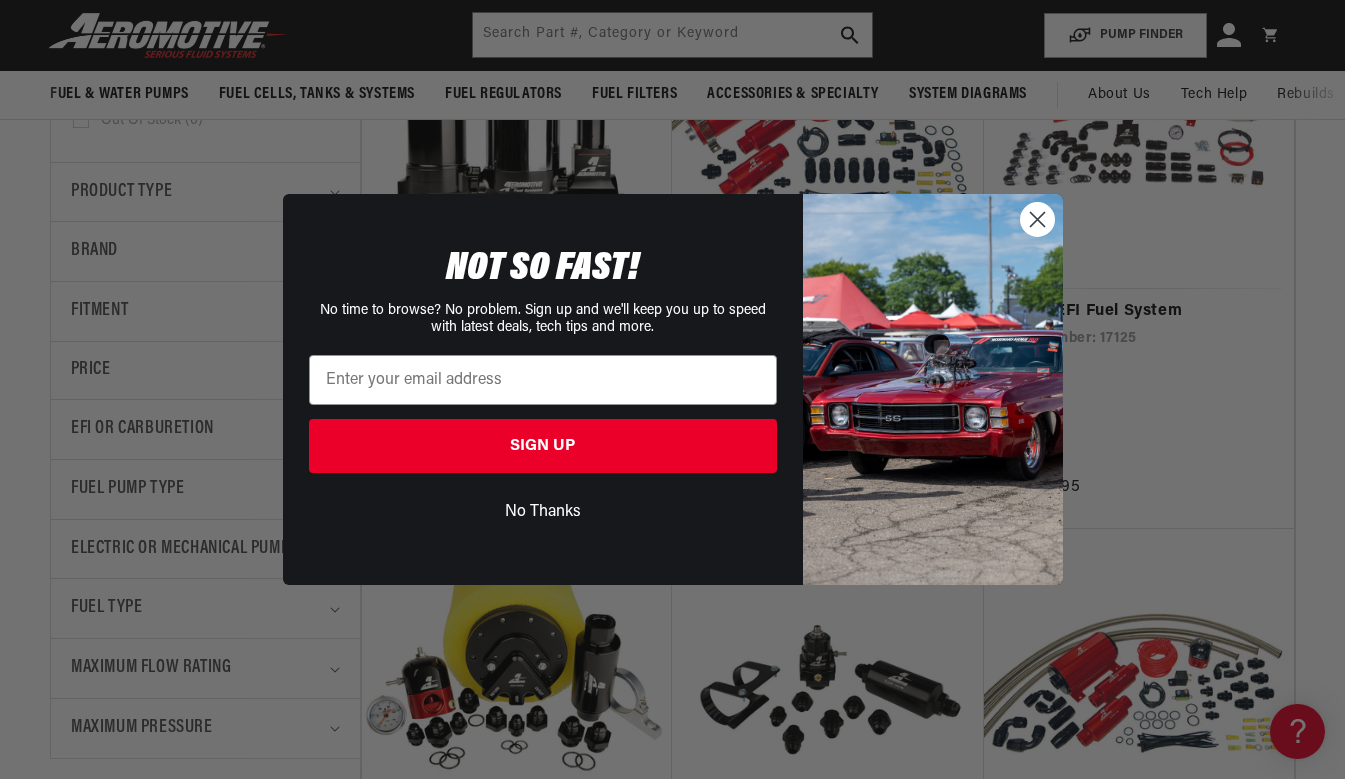 click at bounding box center (1036, 219) 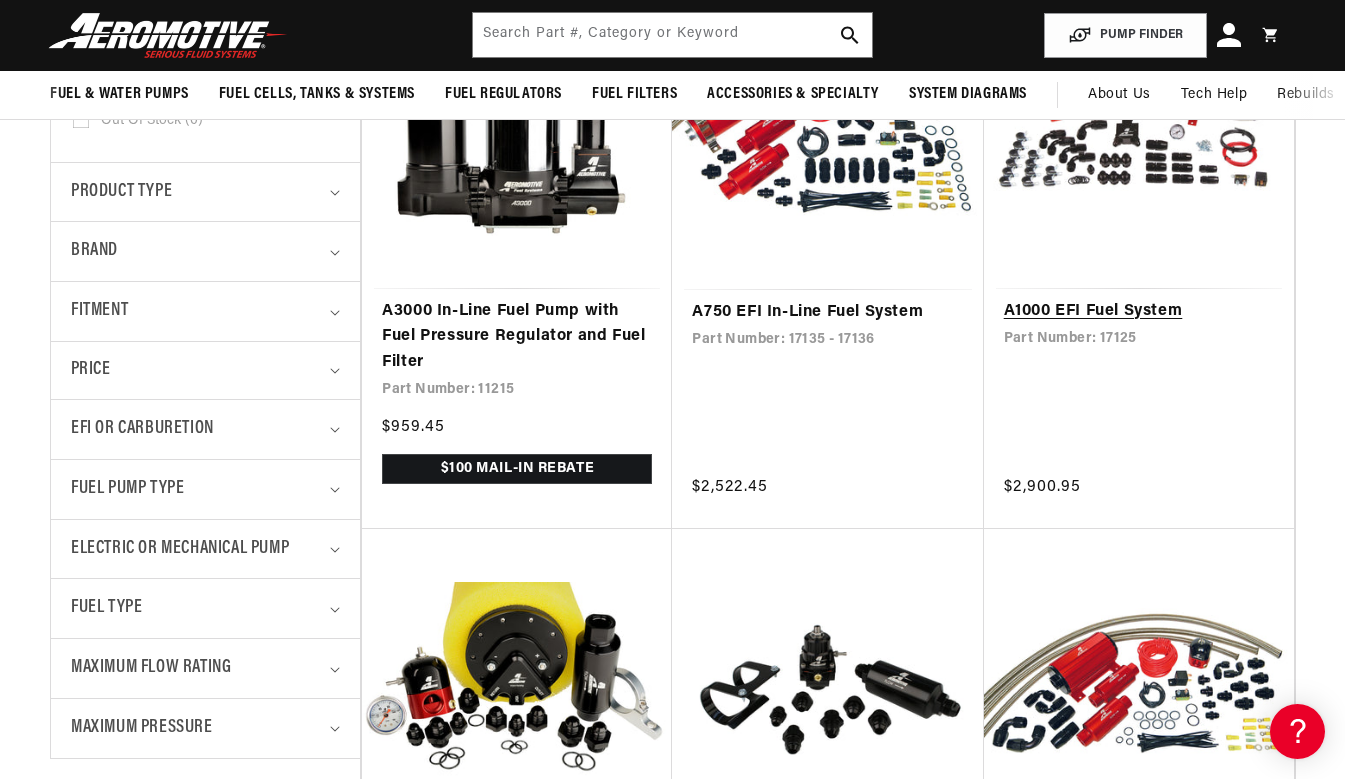 scroll, scrollTop: 0, scrollLeft: 1165, axis: horizontal 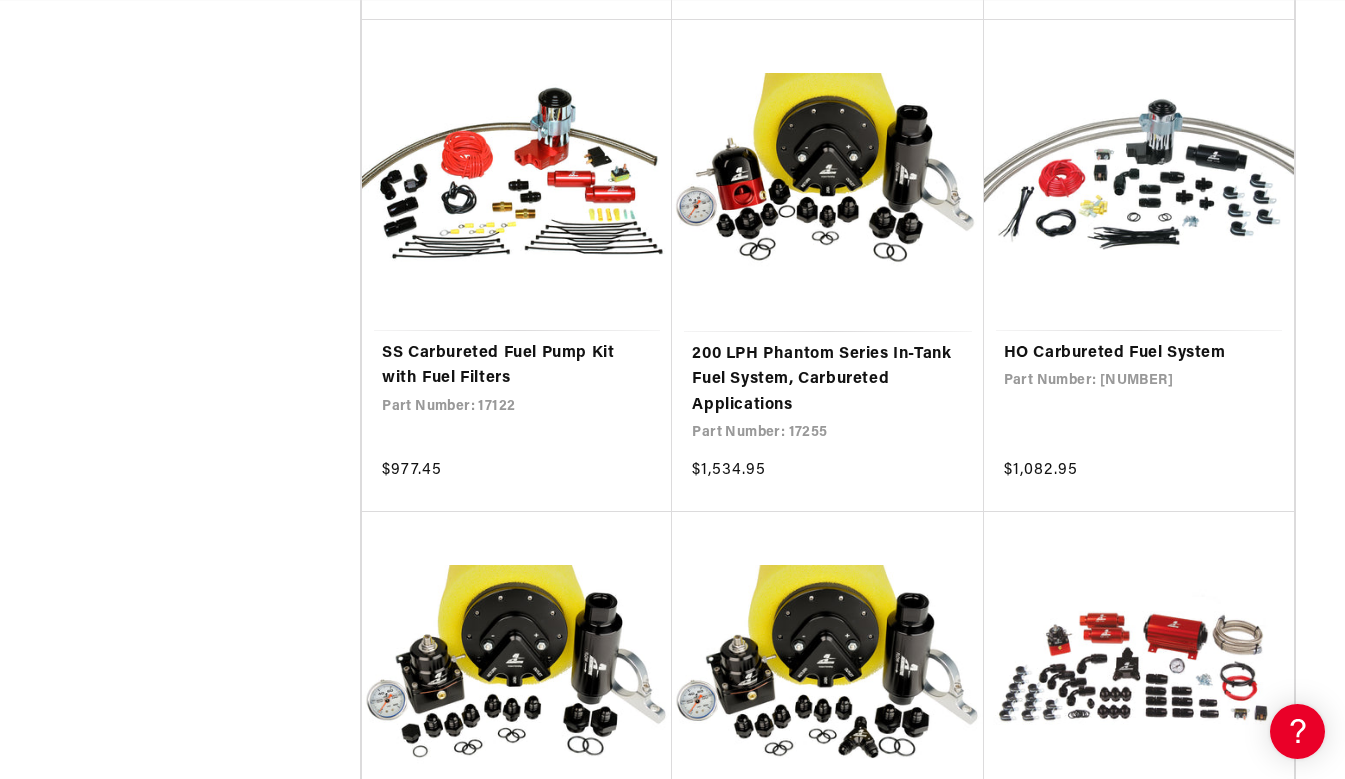 click on "Eliminator EFI In-Line Fuel System" at bounding box center [1139, 858] 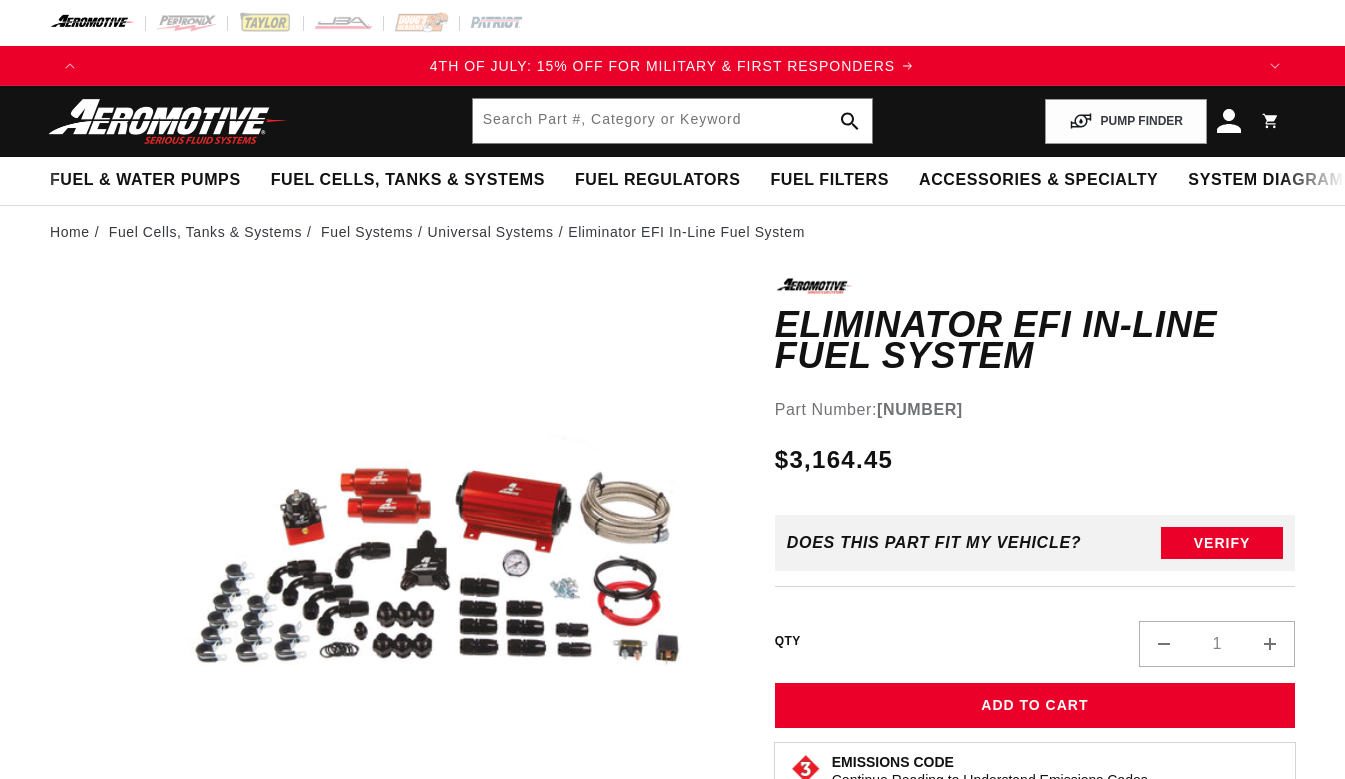 scroll, scrollTop: 0, scrollLeft: 0, axis: both 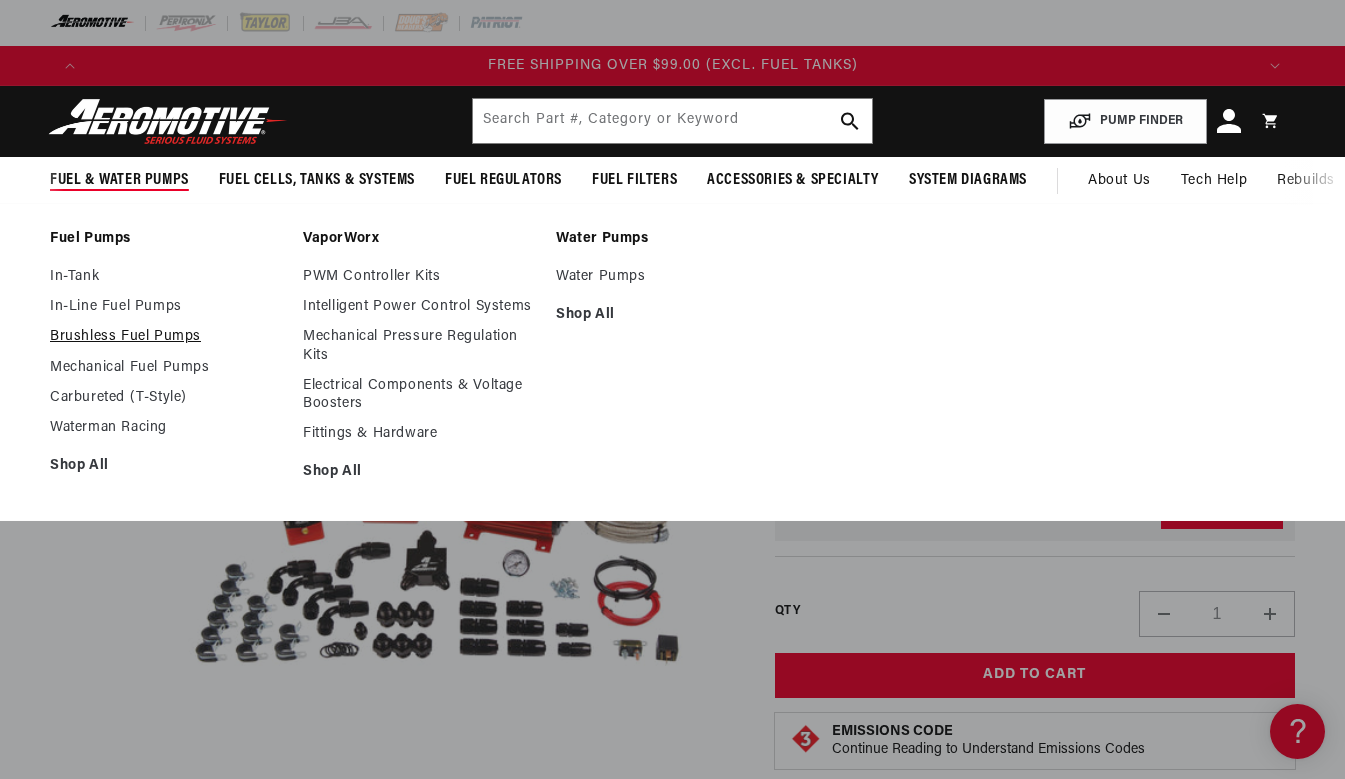 click on "Brushless Fuel Pumps" at bounding box center (166, 337) 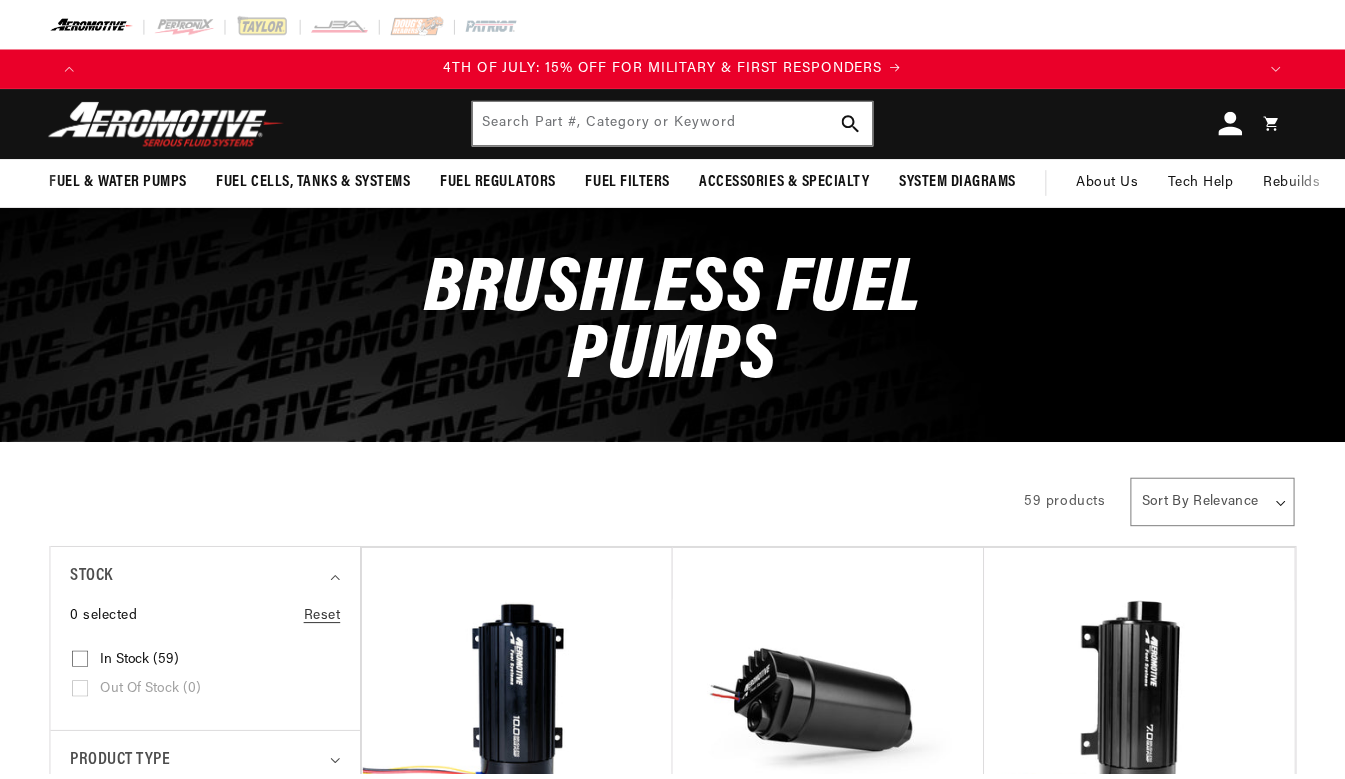 scroll, scrollTop: 0, scrollLeft: 0, axis: both 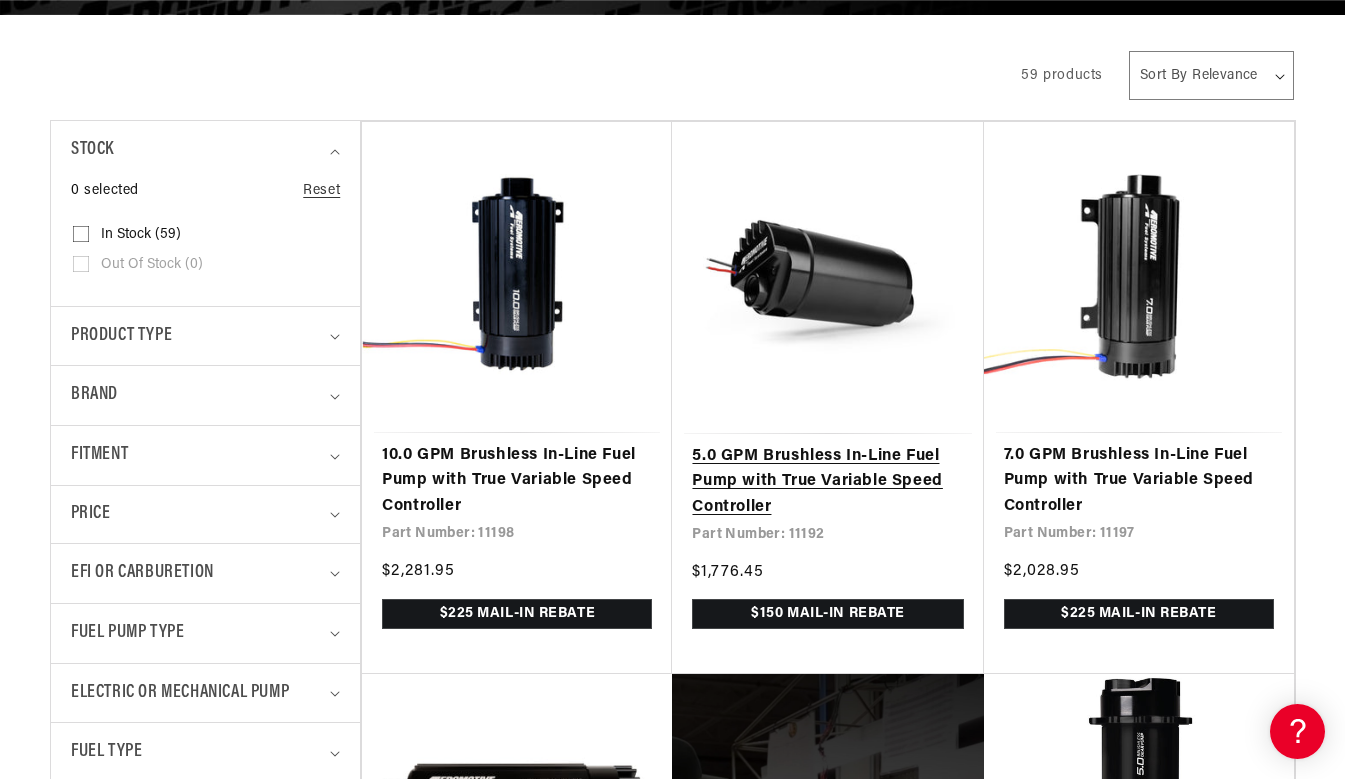 click on "5.0 GPM Brushless In-Line Fuel Pump with True Variable Speed Controller" at bounding box center [827, 482] 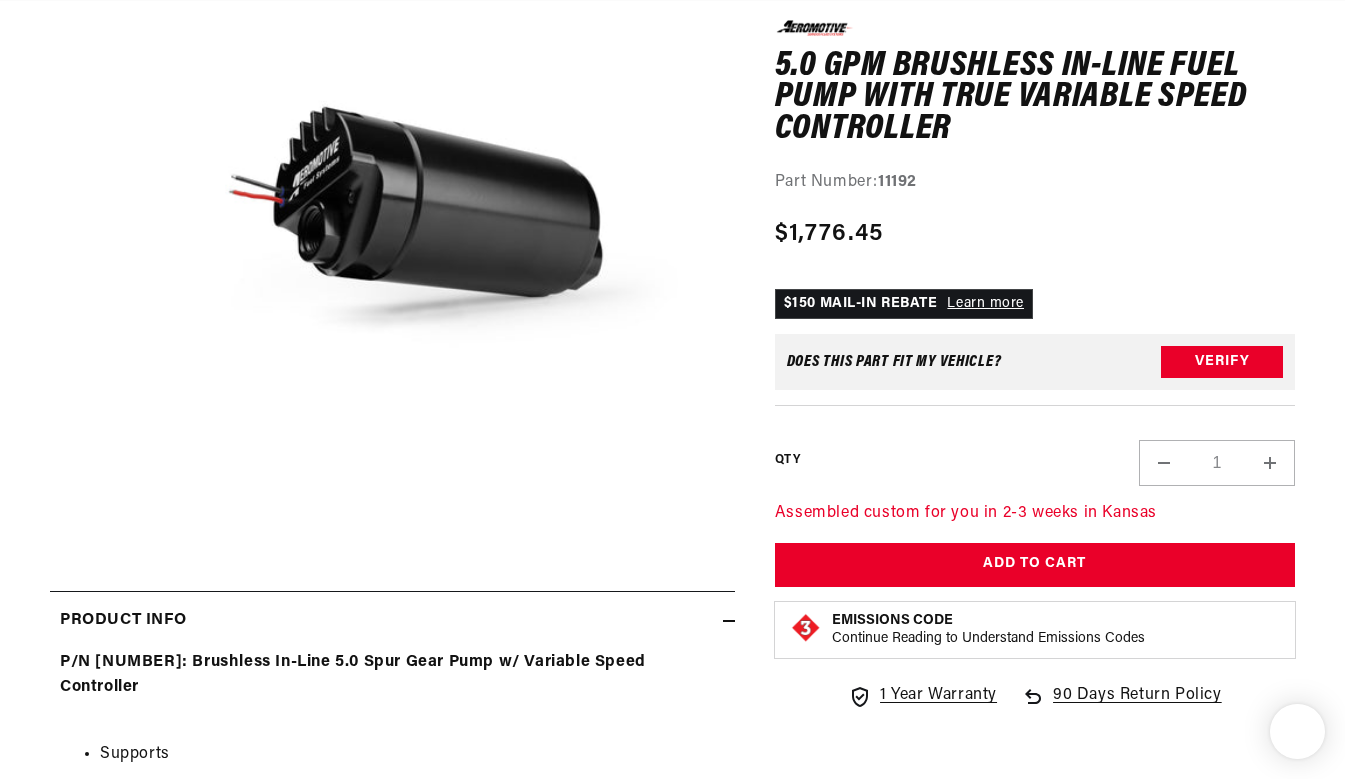 scroll, scrollTop: 361, scrollLeft: 0, axis: vertical 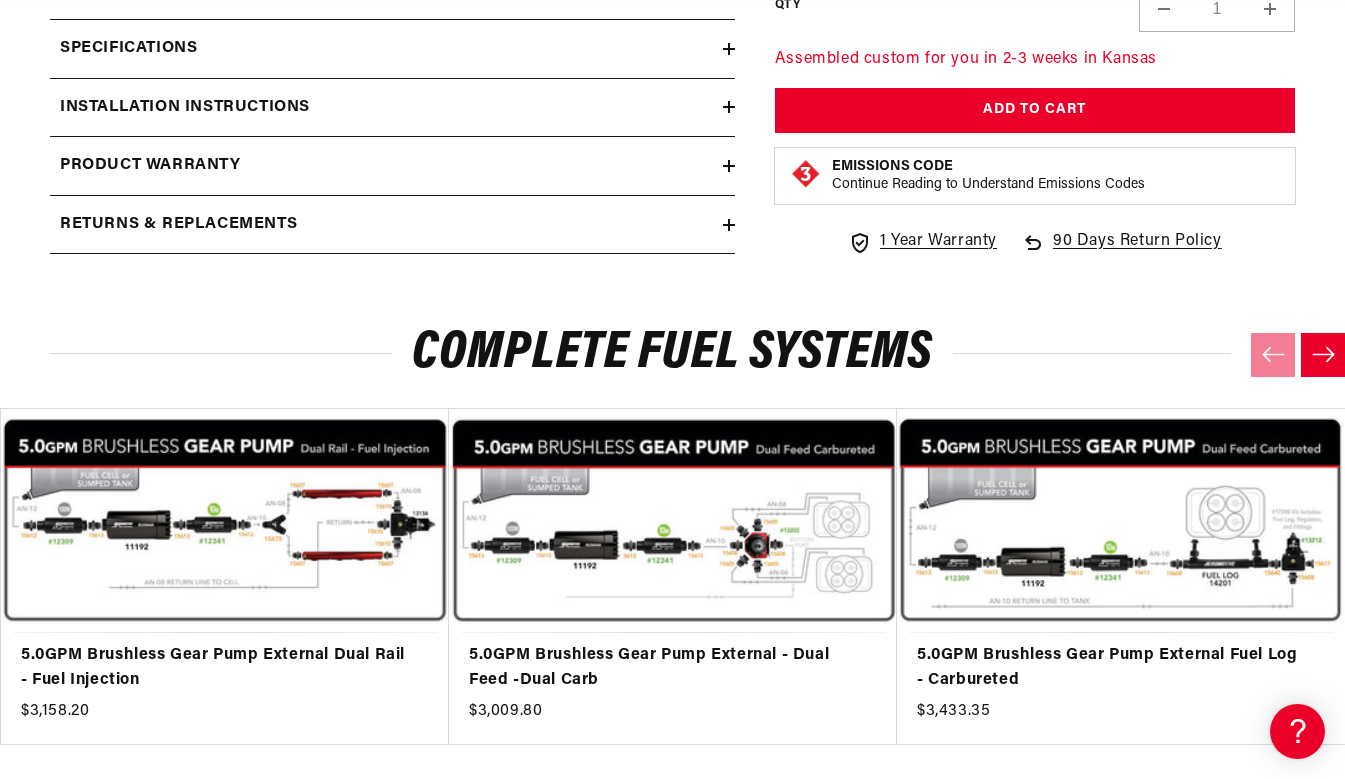 click at bounding box center [1323, 354] 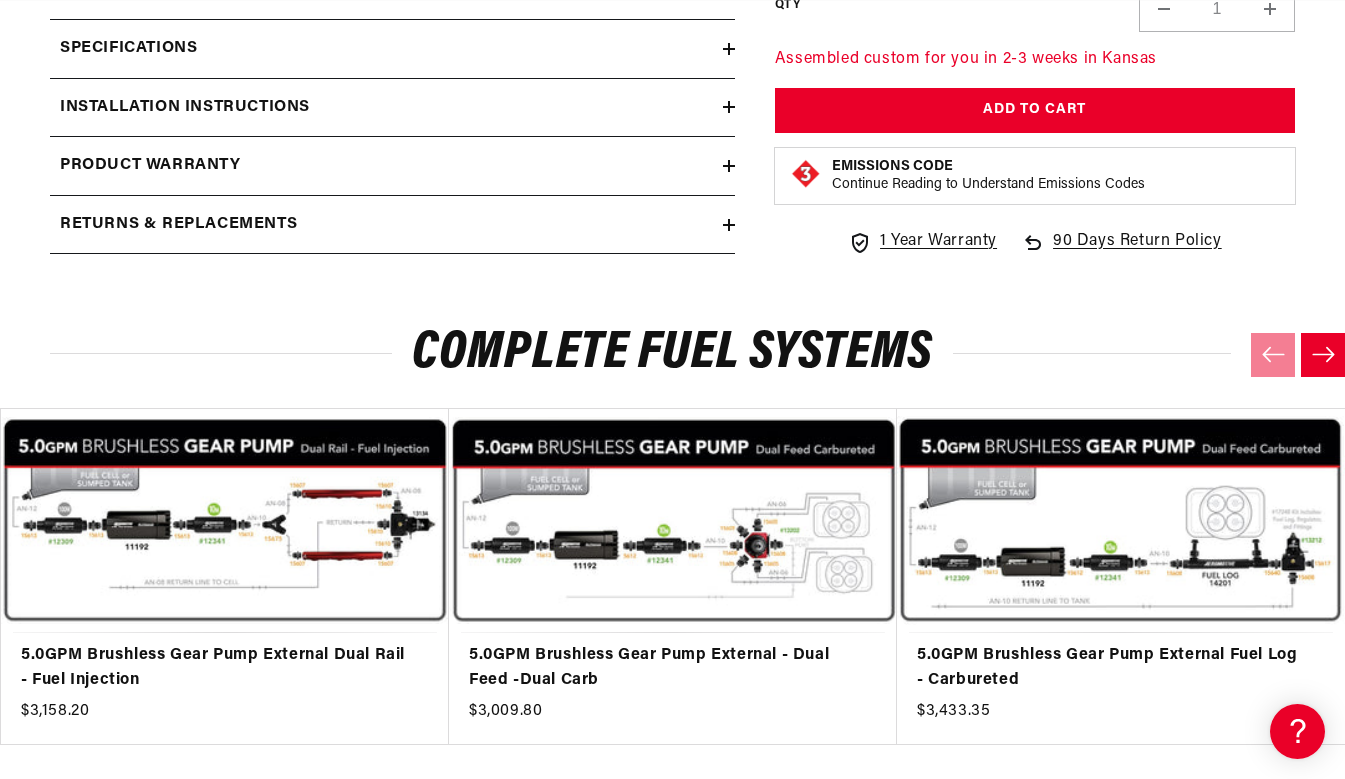 click at bounding box center [1323, 354] 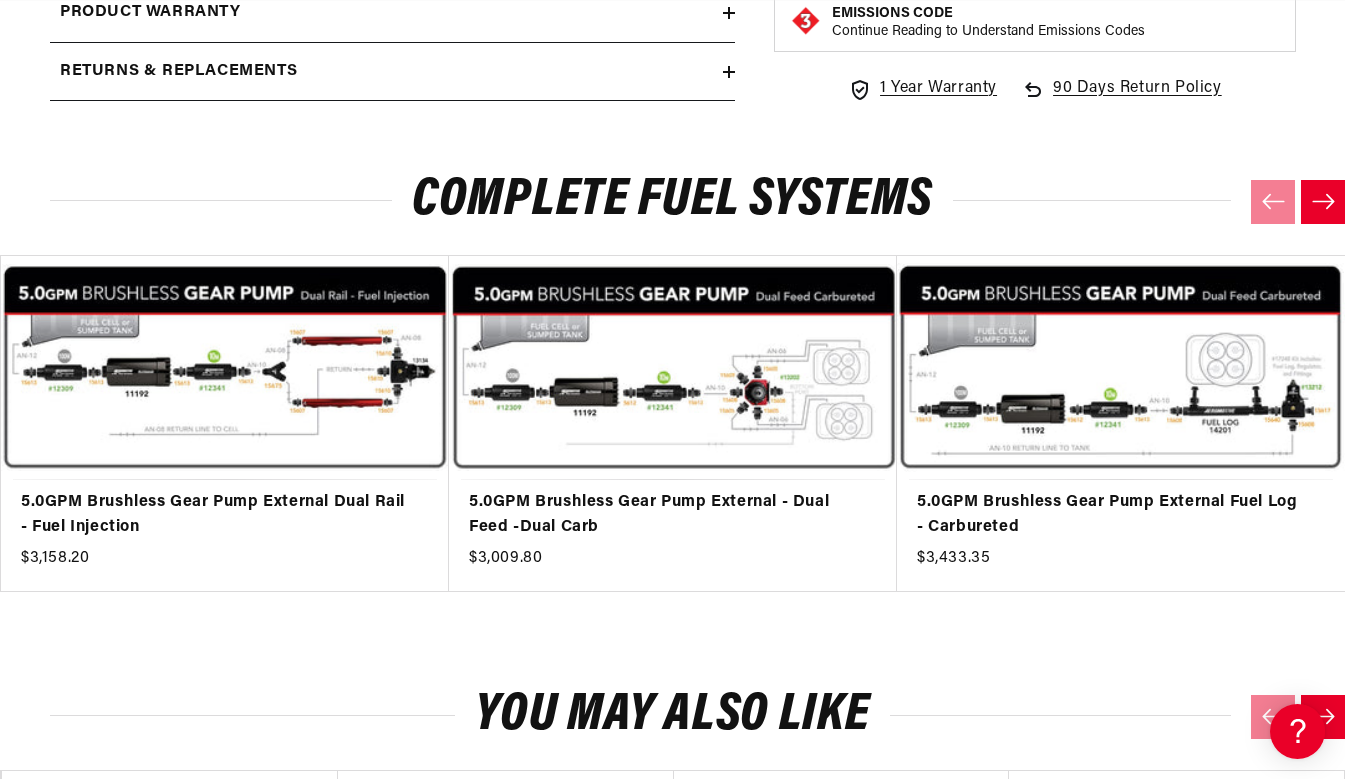 click on "Complete Fuel Systems" at bounding box center (672, 200) 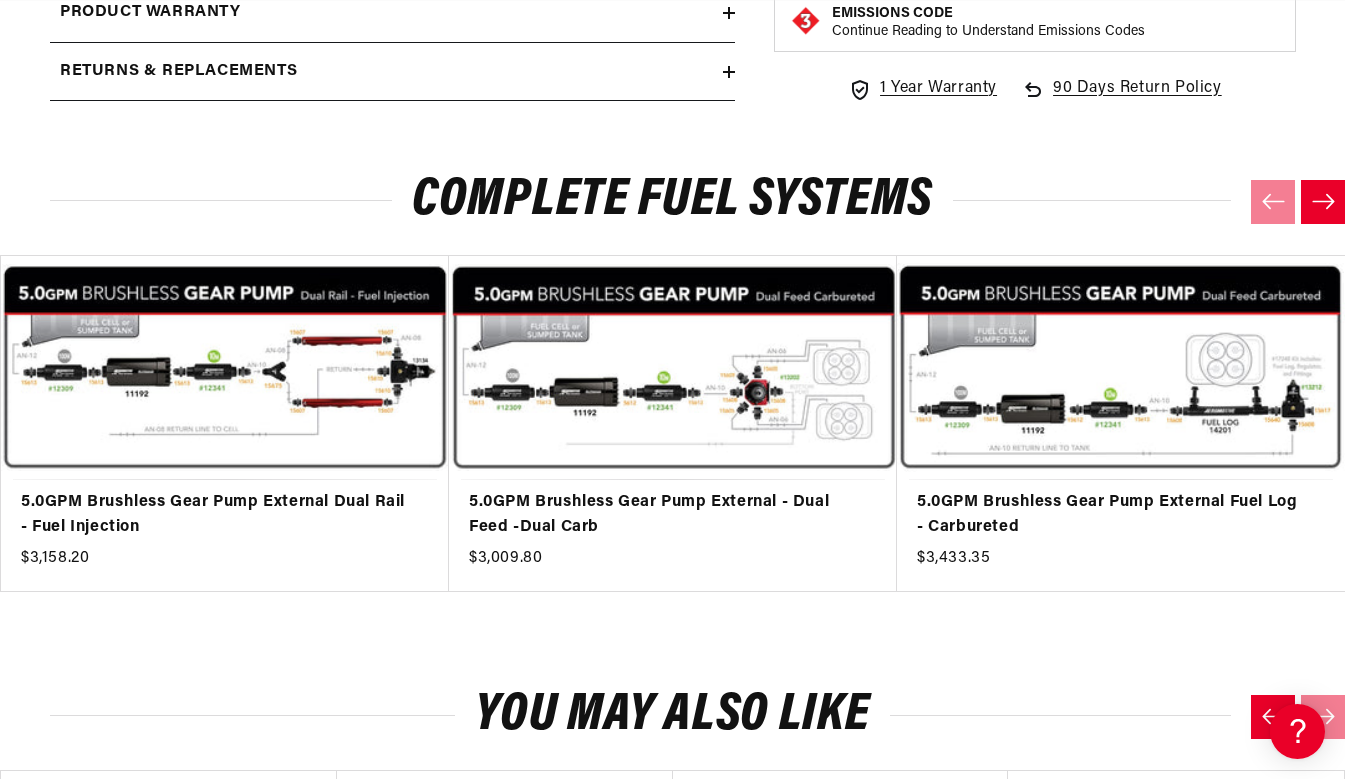 click at bounding box center [1323, 201] 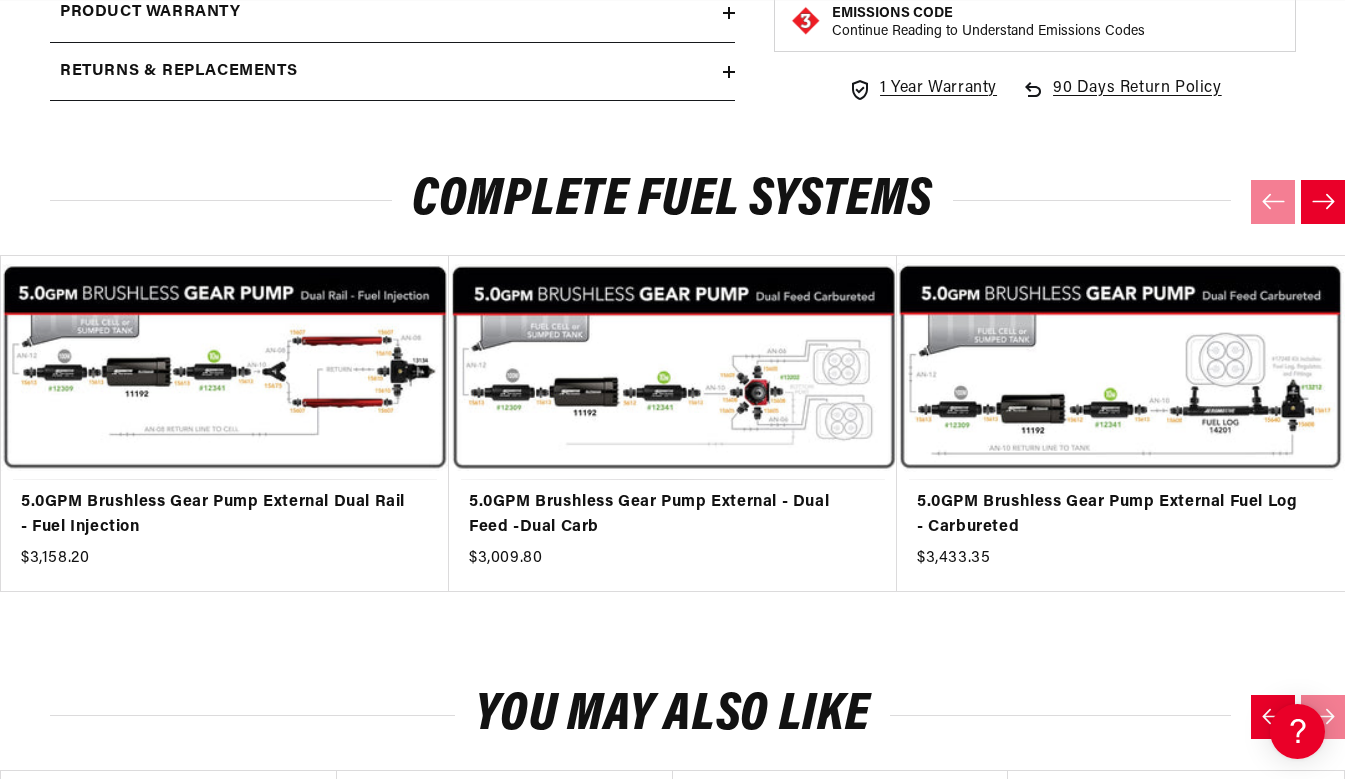 click at bounding box center [1323, 201] 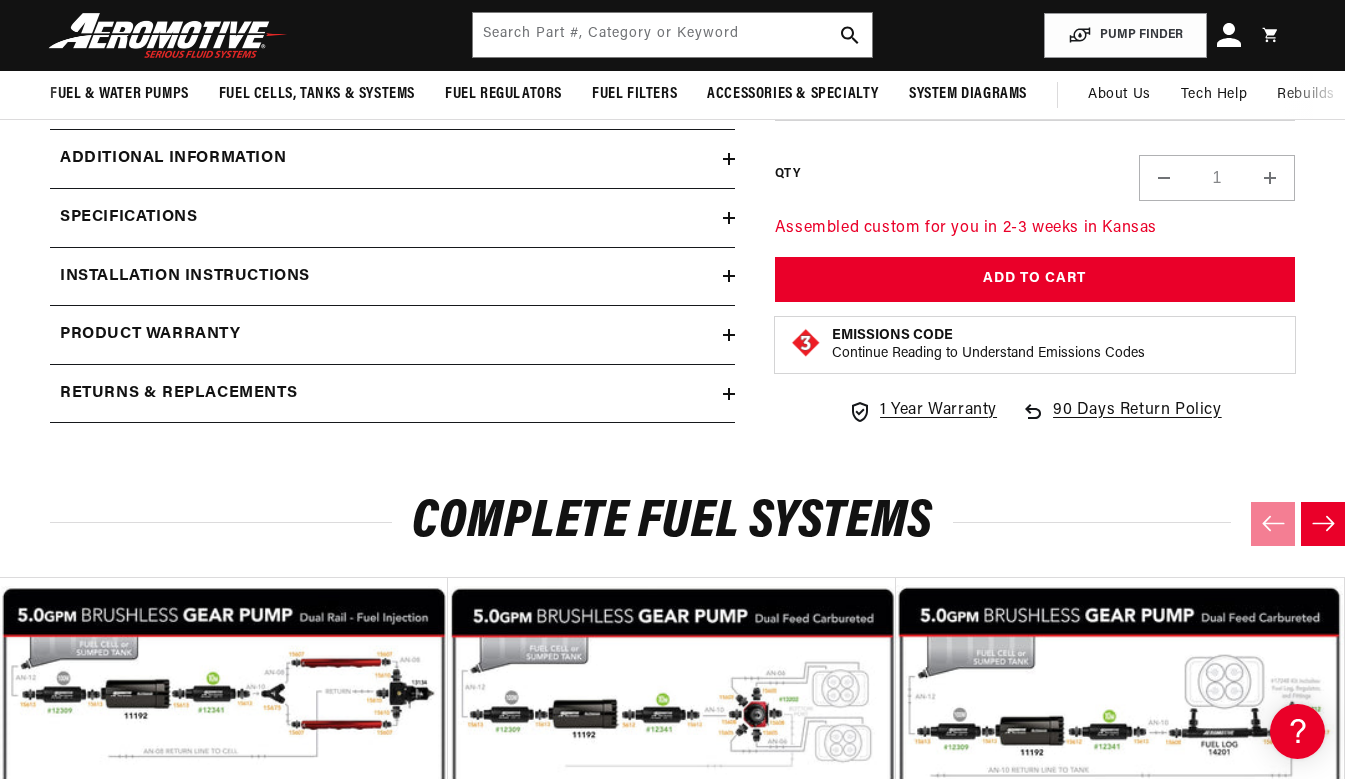 click on "Installation Instructions" at bounding box center (185, 277) 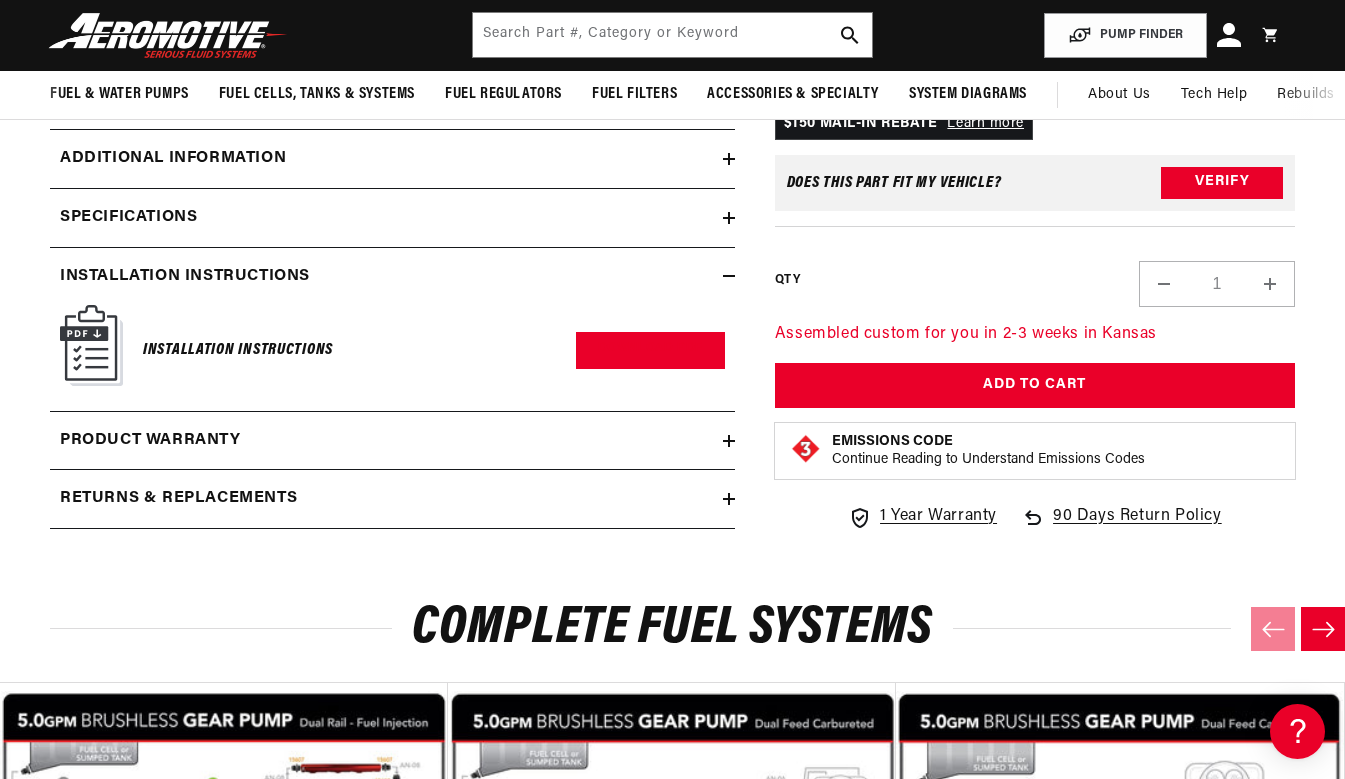 click on "Specifications" at bounding box center (128, 218) 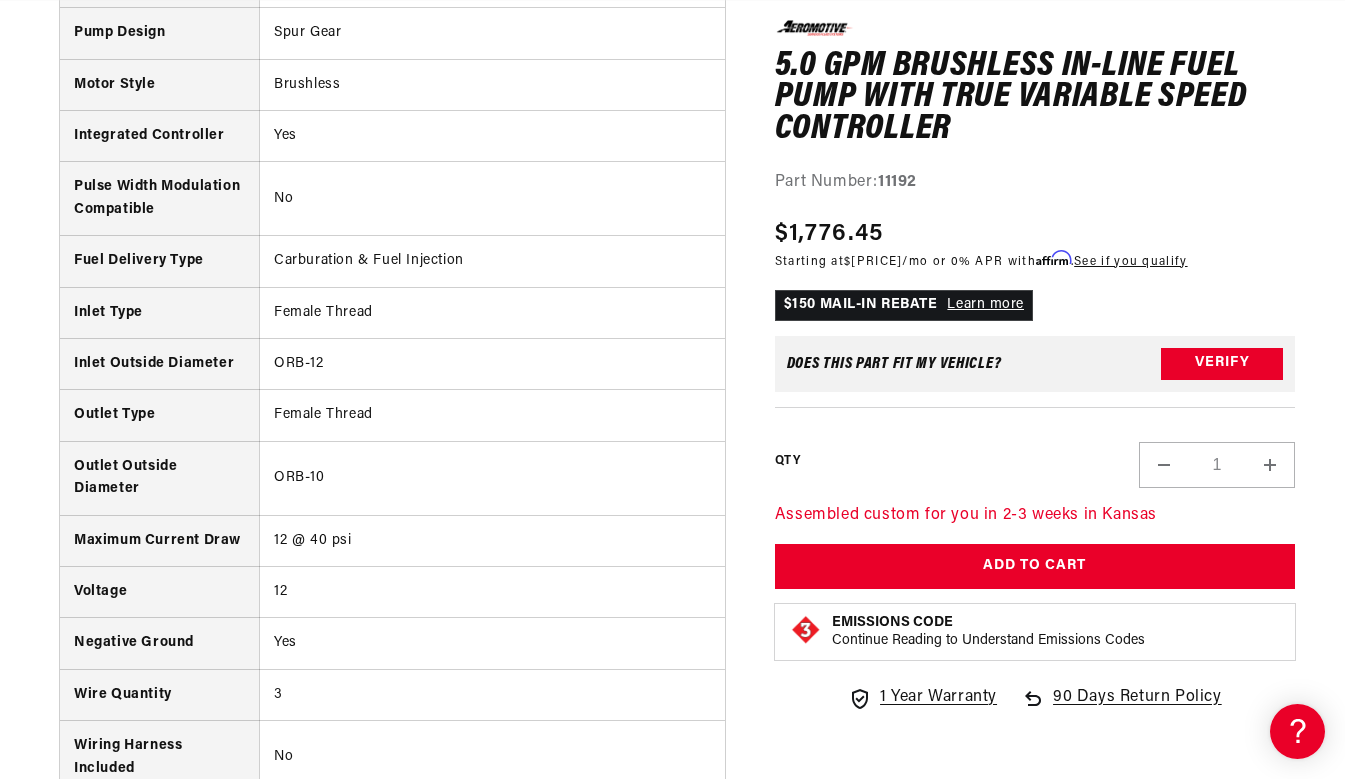 scroll, scrollTop: 4075, scrollLeft: 0, axis: vertical 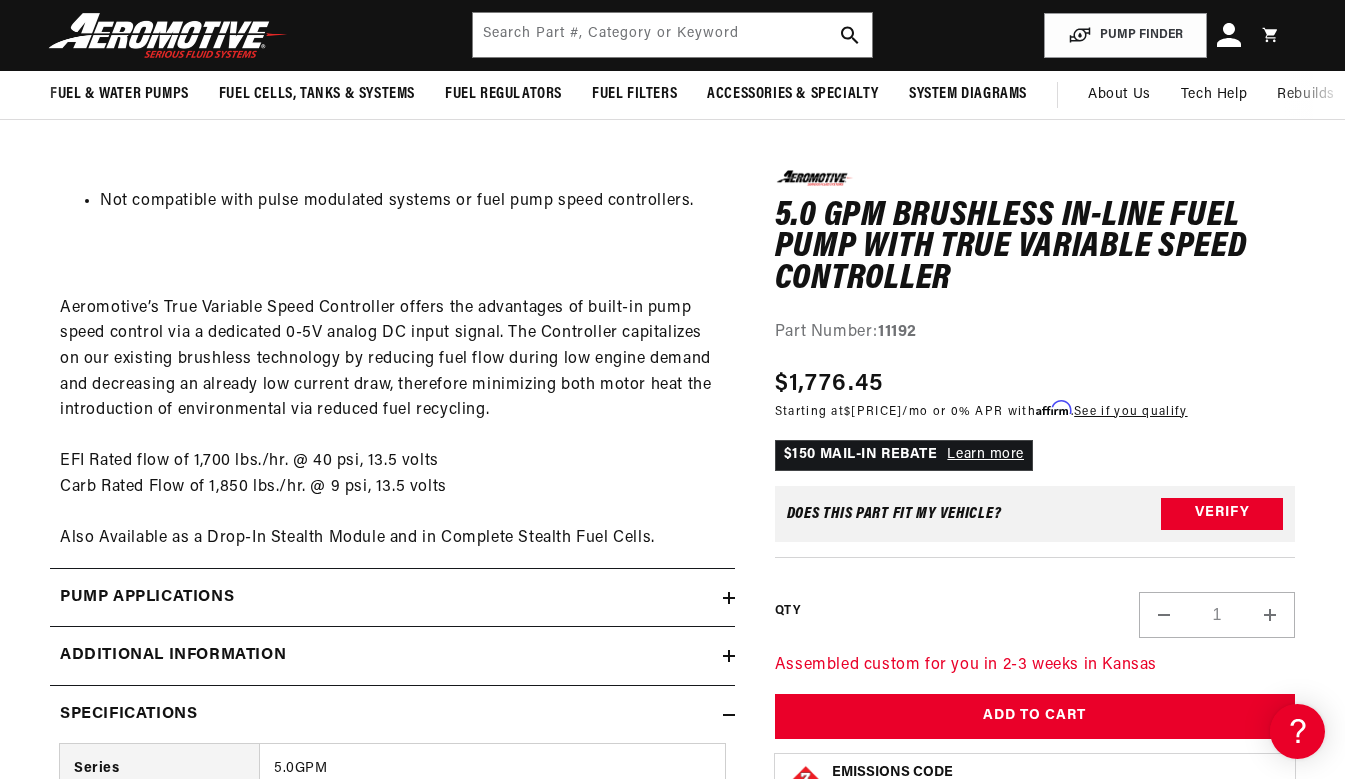click on "Additional information" at bounding box center [173, 656] 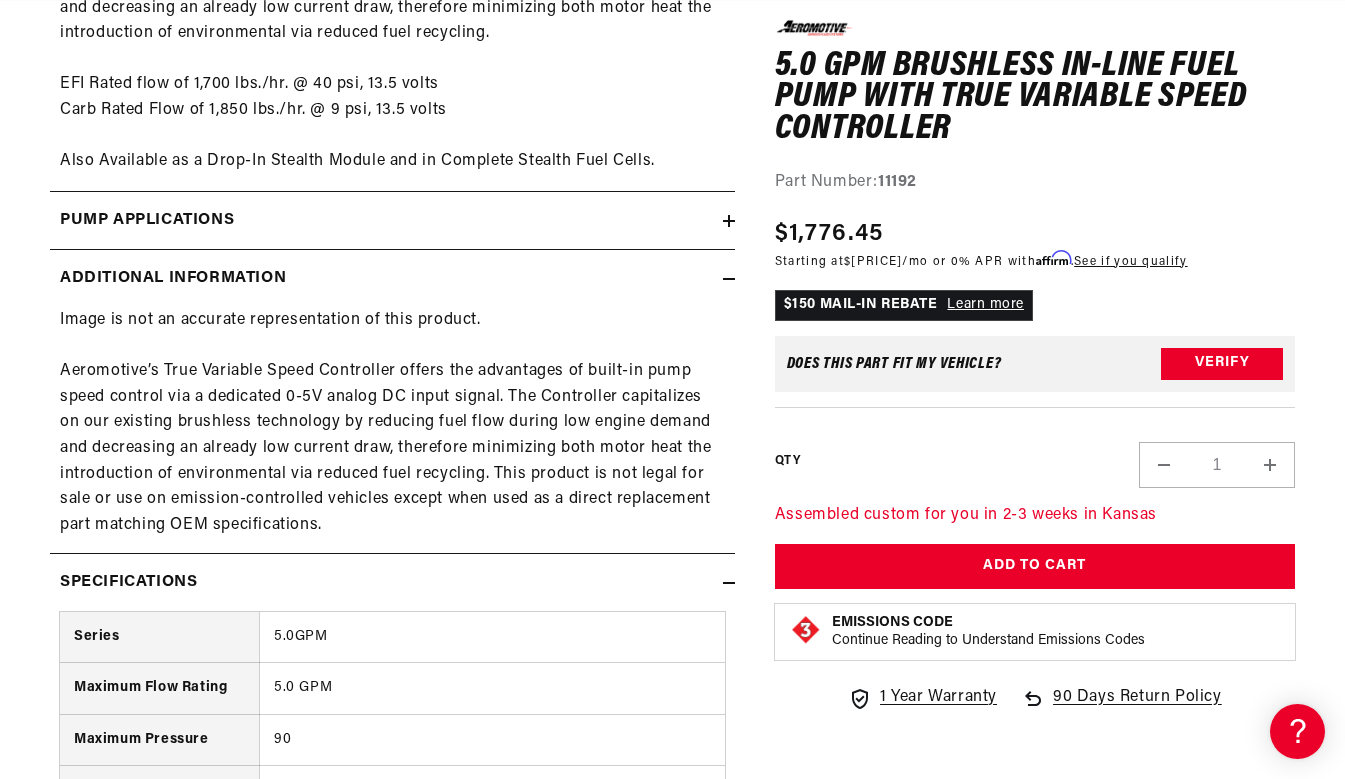 scroll, scrollTop: 0, scrollLeft: 2330, axis: horizontal 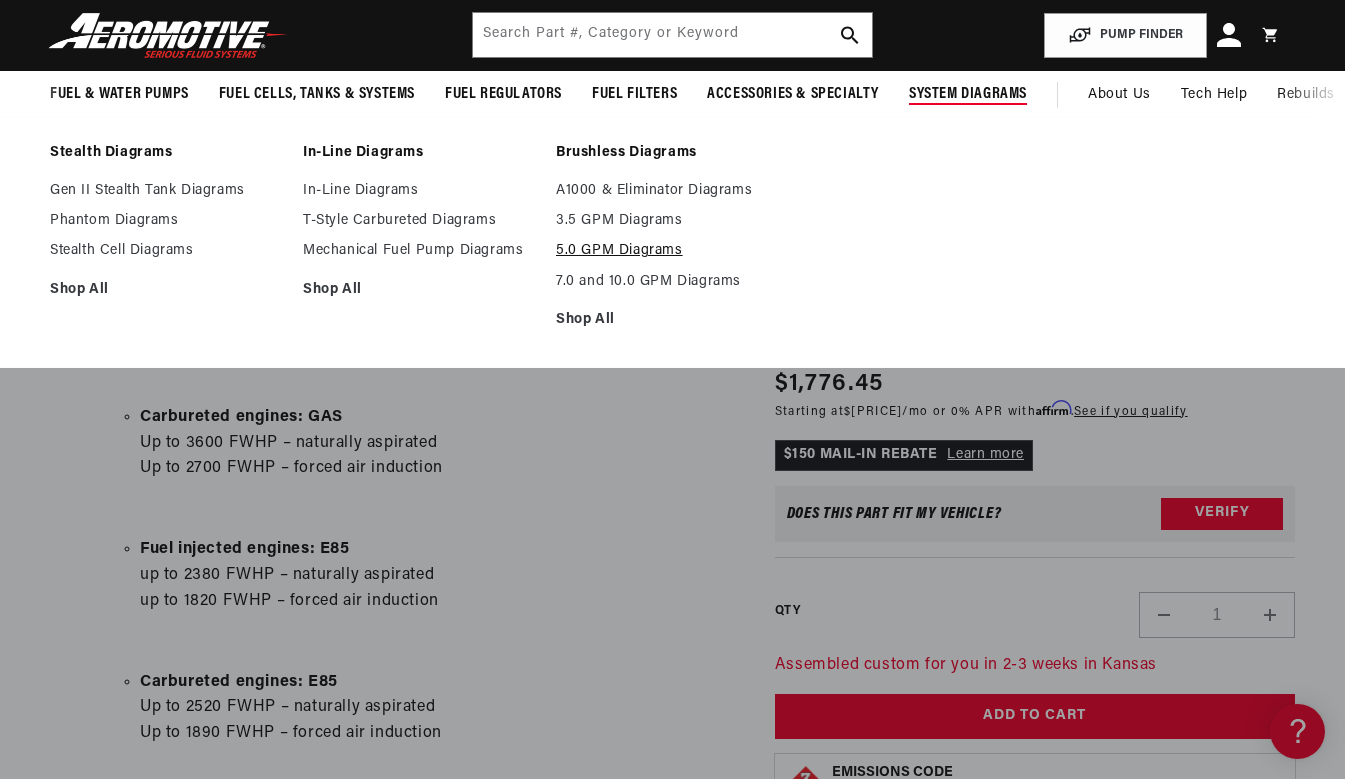 click on "5.0 GPM Diagrams" at bounding box center (672, 251) 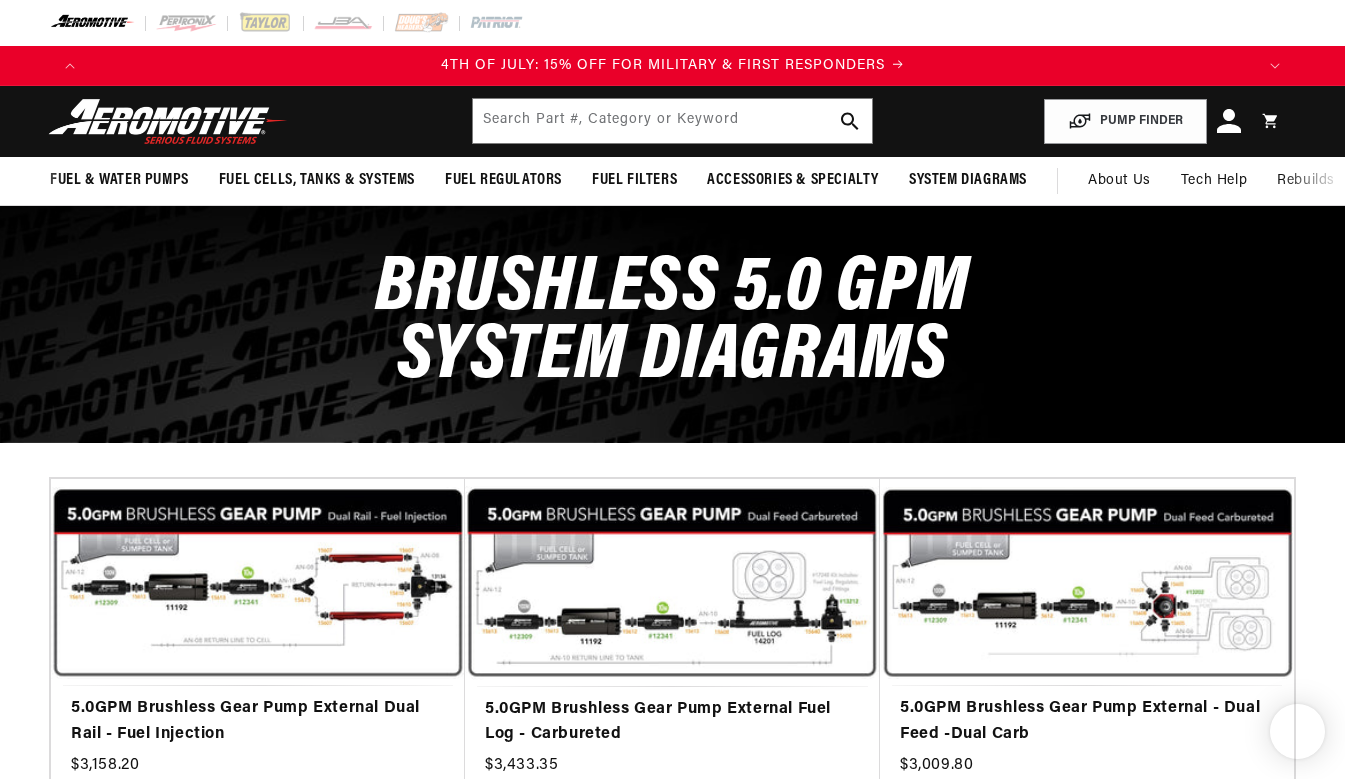 scroll, scrollTop: 17, scrollLeft: 0, axis: vertical 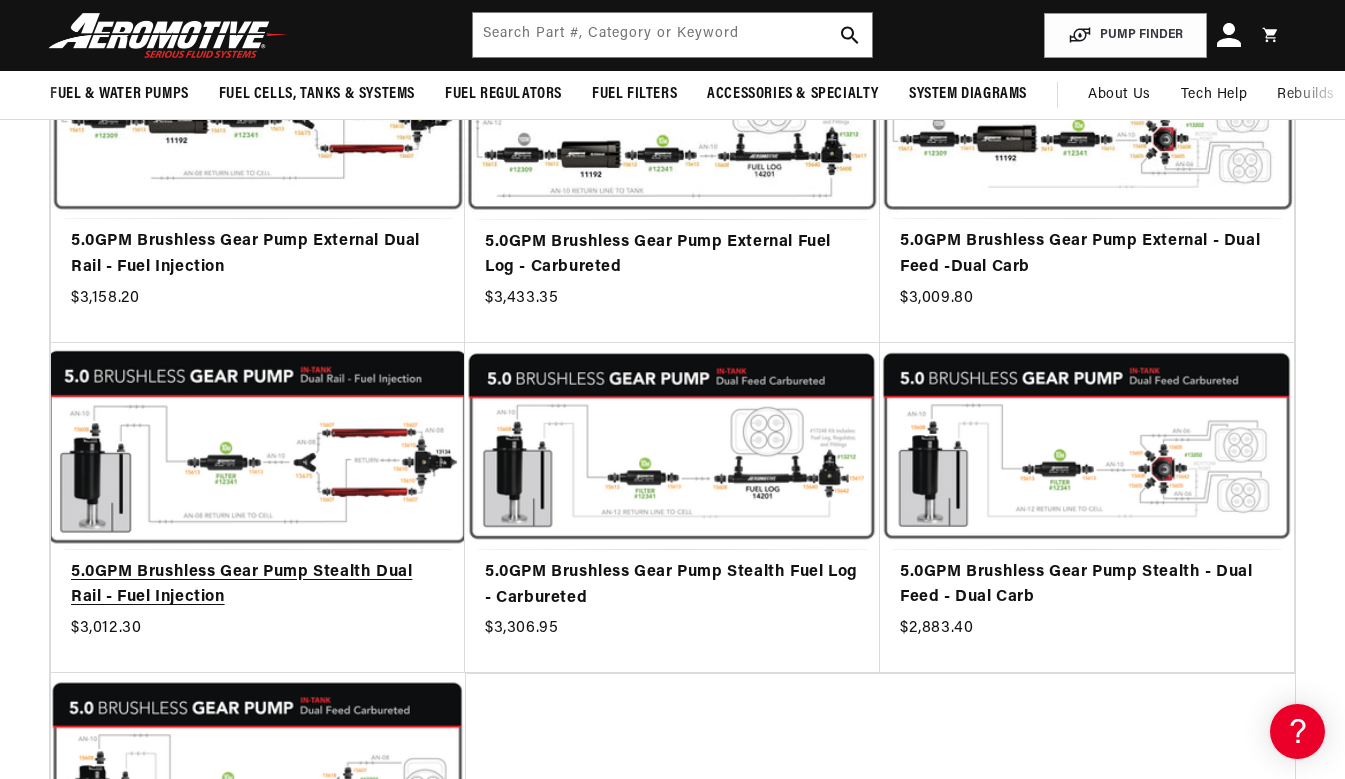 click on "5.0GPM Brushless Gear Pump Stealth Dual Rail - Fuel Injection" at bounding box center (258, 585) 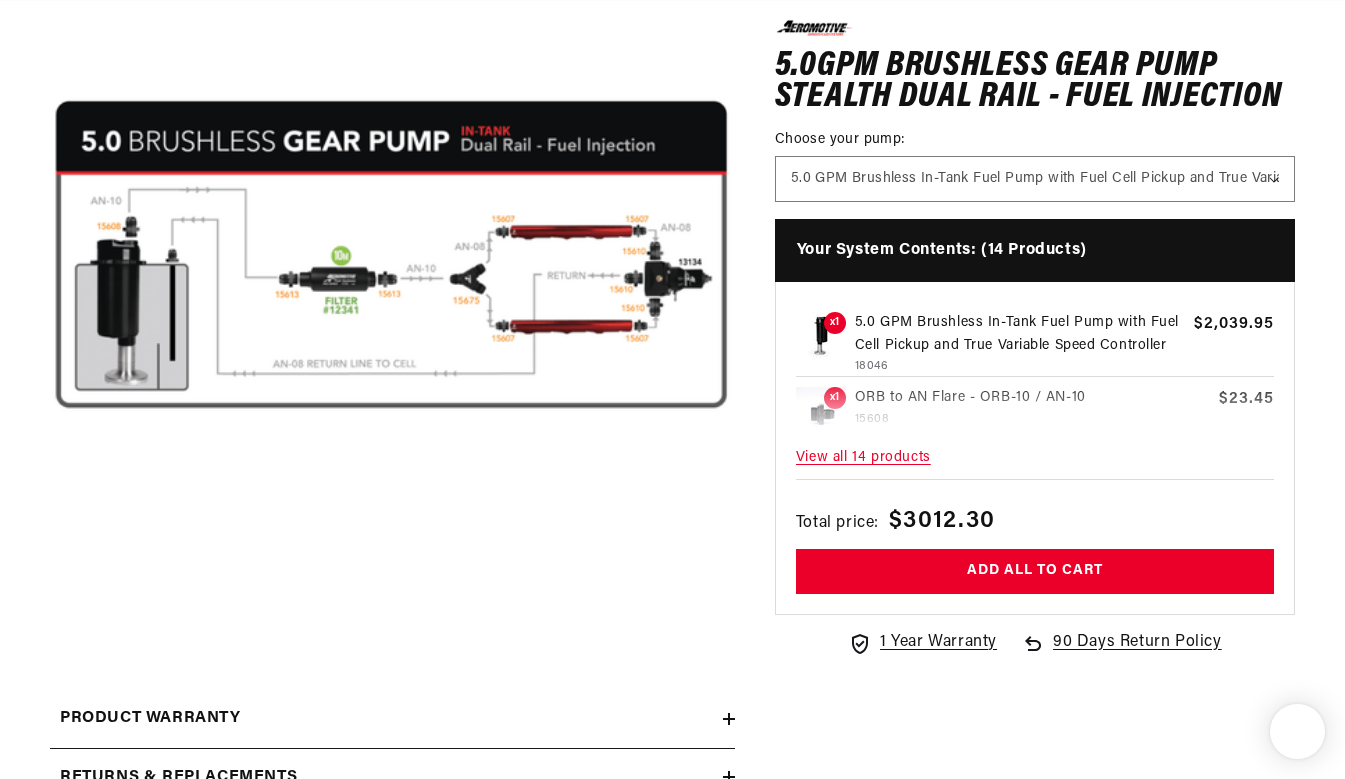 scroll, scrollTop: 367, scrollLeft: 0, axis: vertical 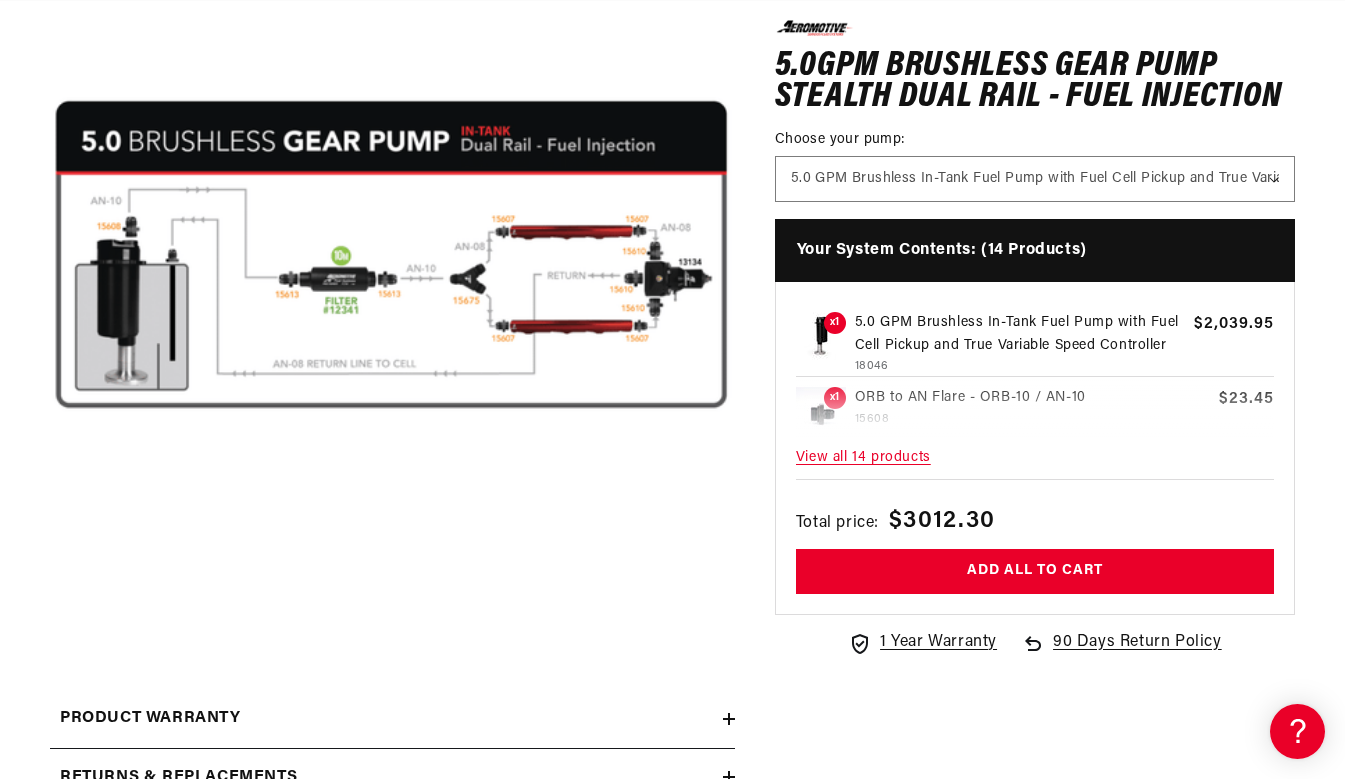 click on "Open media 1 in modal" at bounding box center (50, 596) 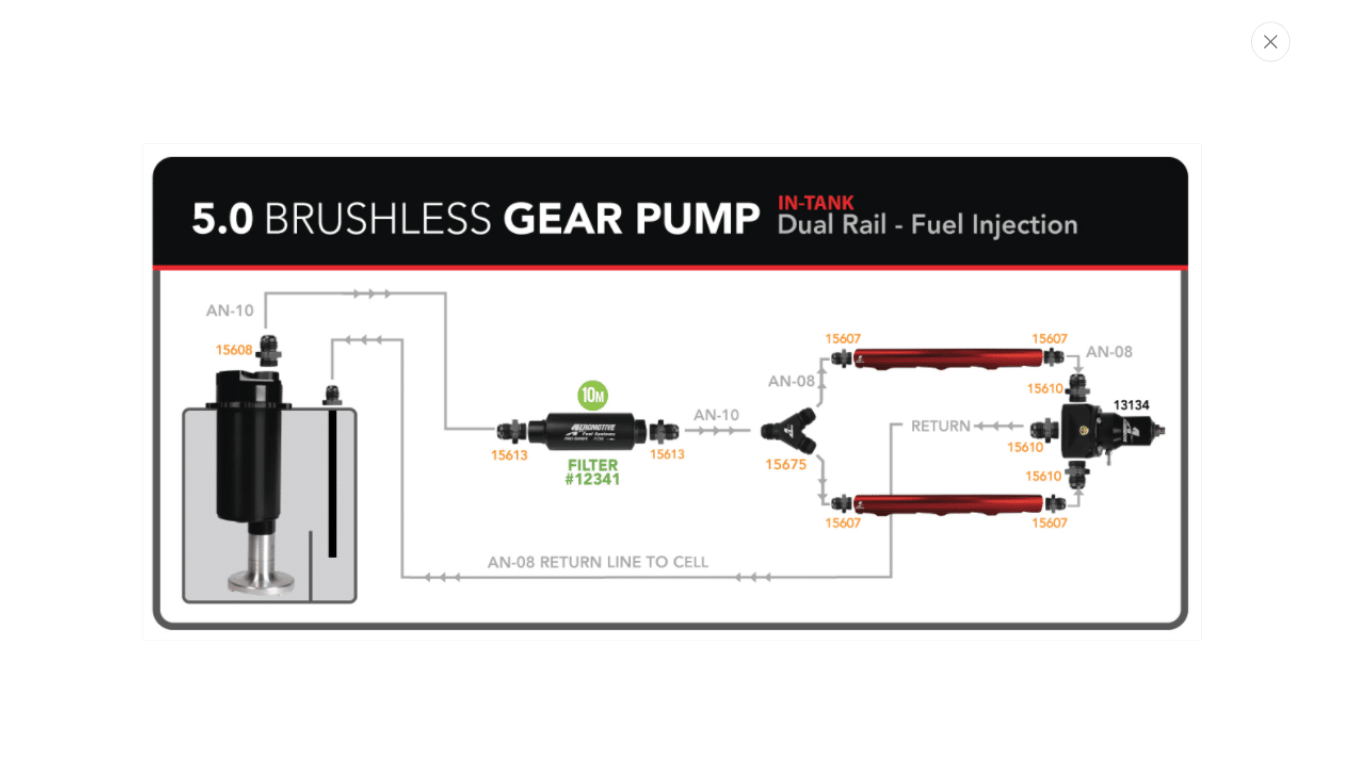 scroll, scrollTop: 0, scrollLeft: 1180, axis: horizontal 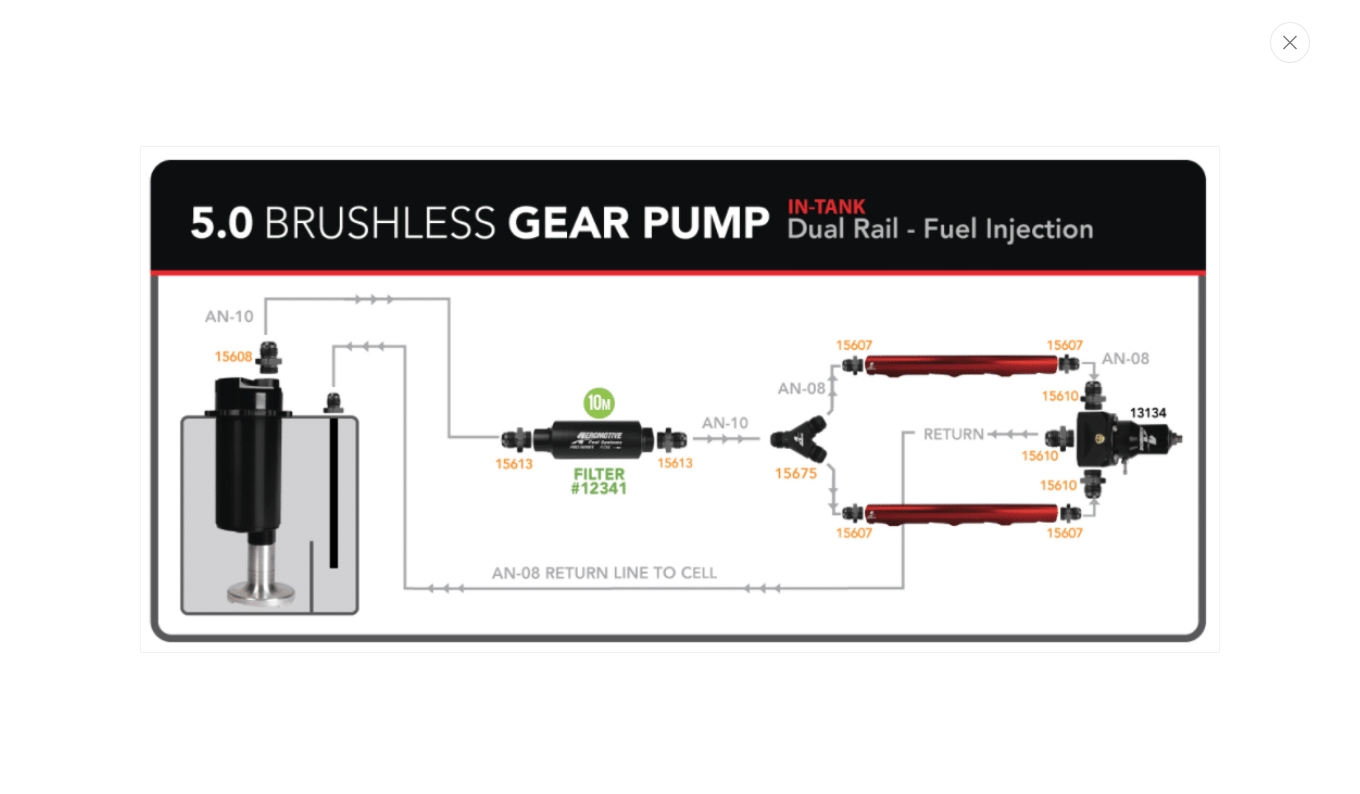 click at bounding box center (680, 399) 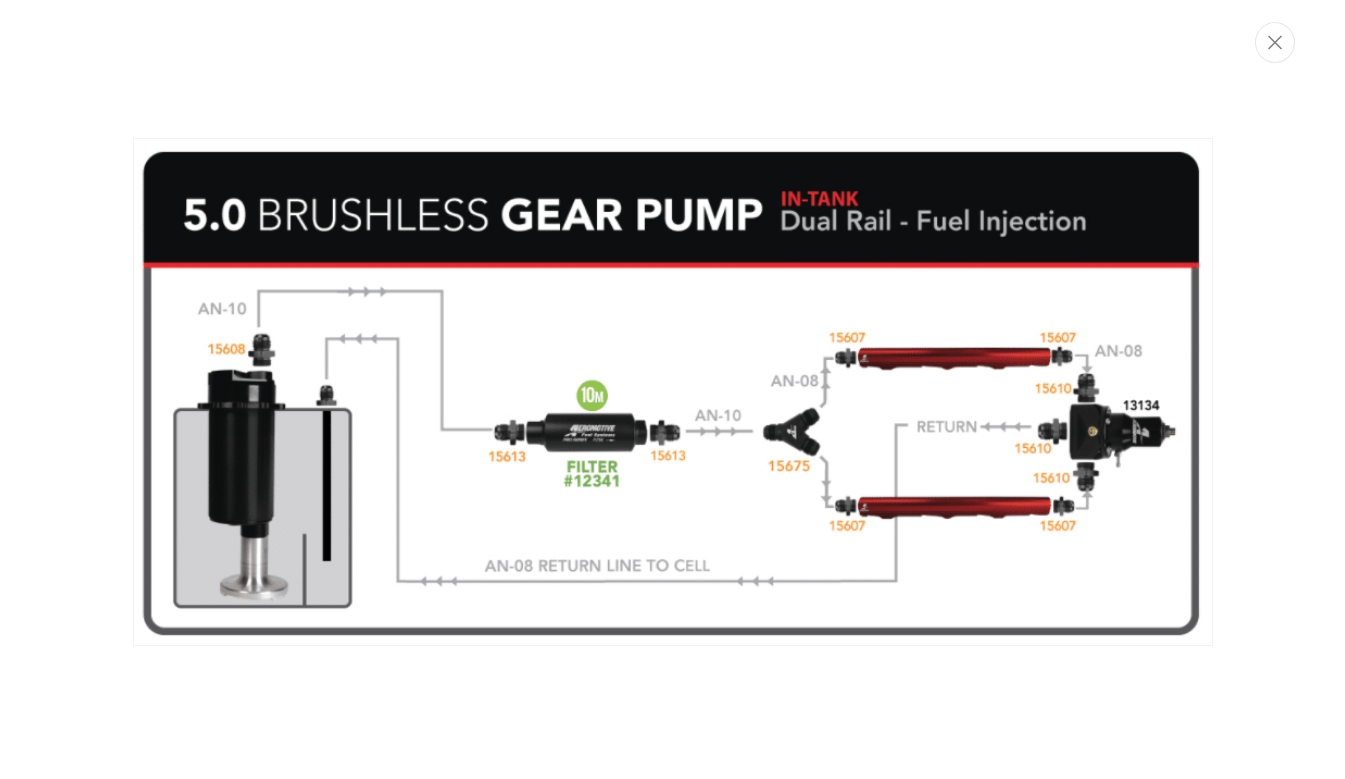 scroll, scrollTop: 0, scrollLeft: 1165, axis: horizontal 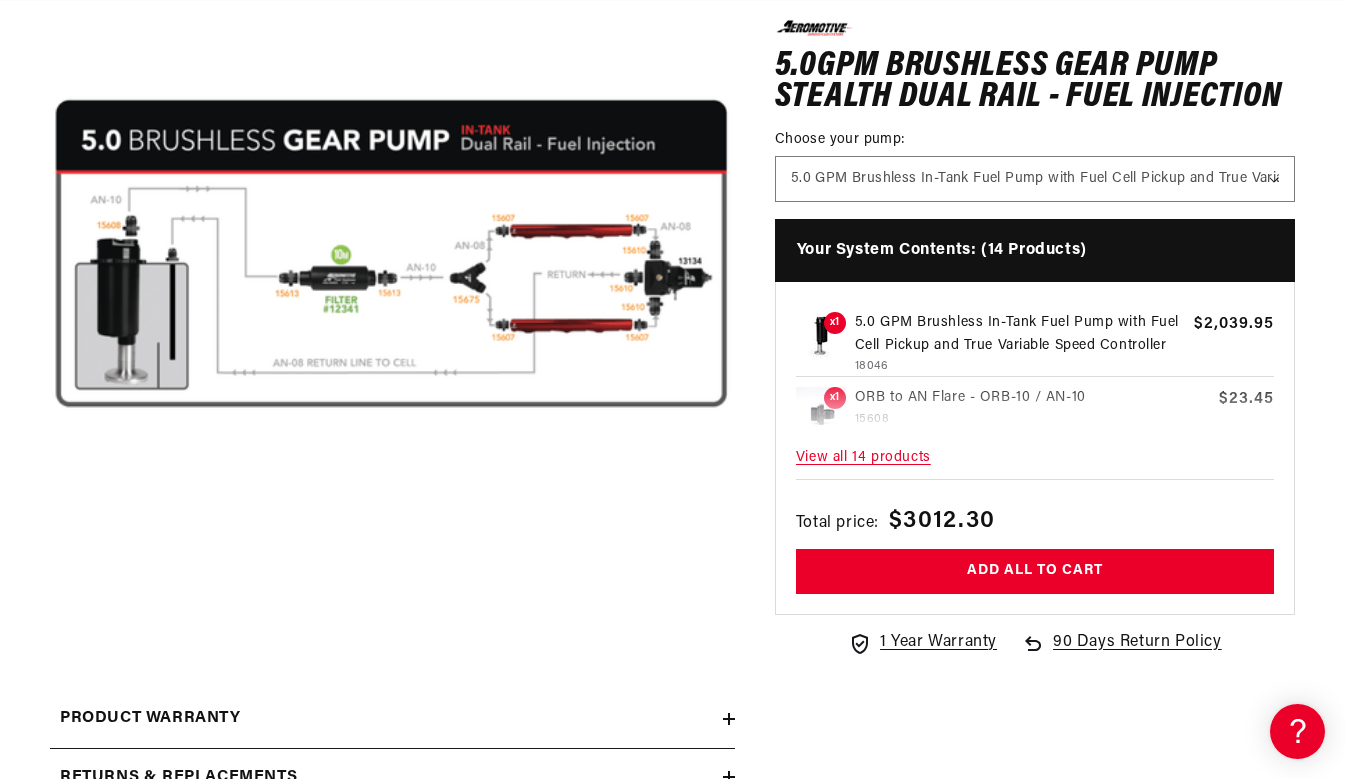 click on "View all 14 products" at bounding box center (1035, 457) 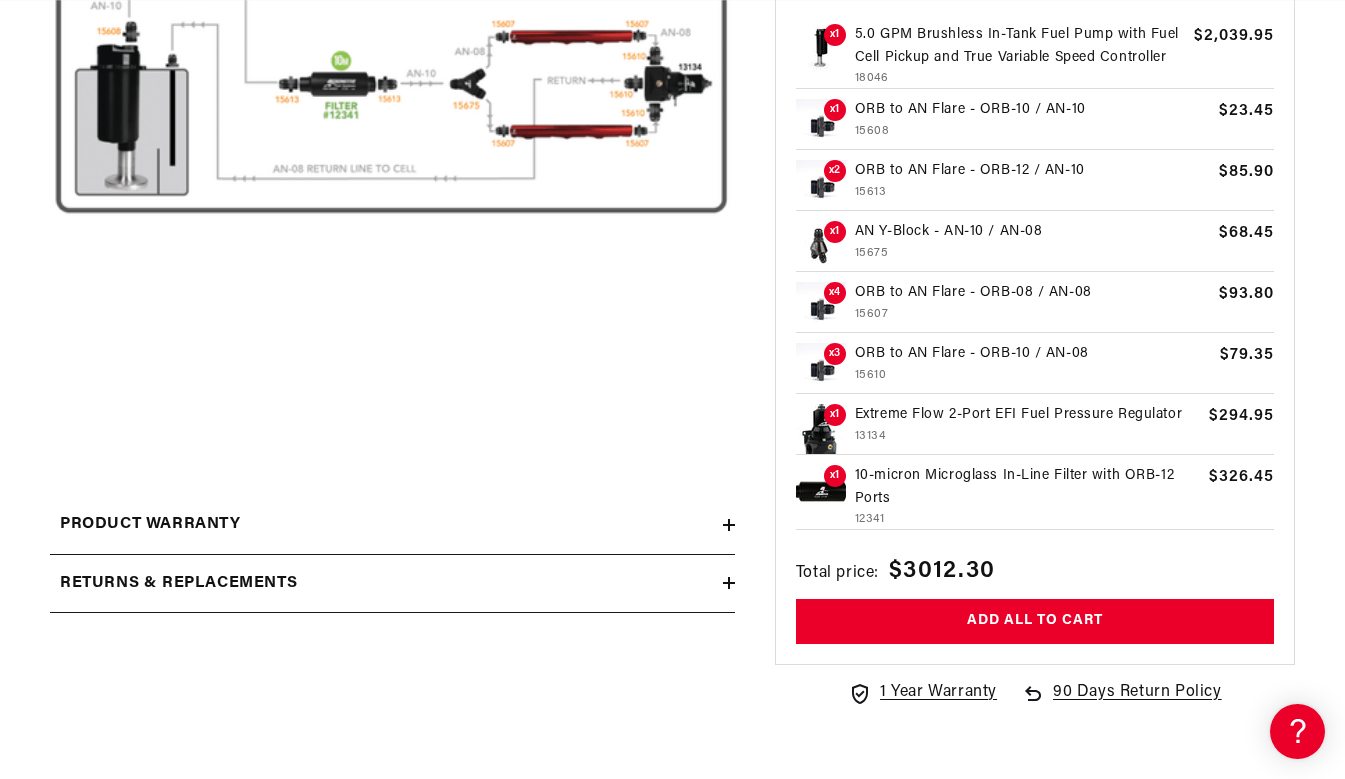scroll, scrollTop: 579, scrollLeft: 0, axis: vertical 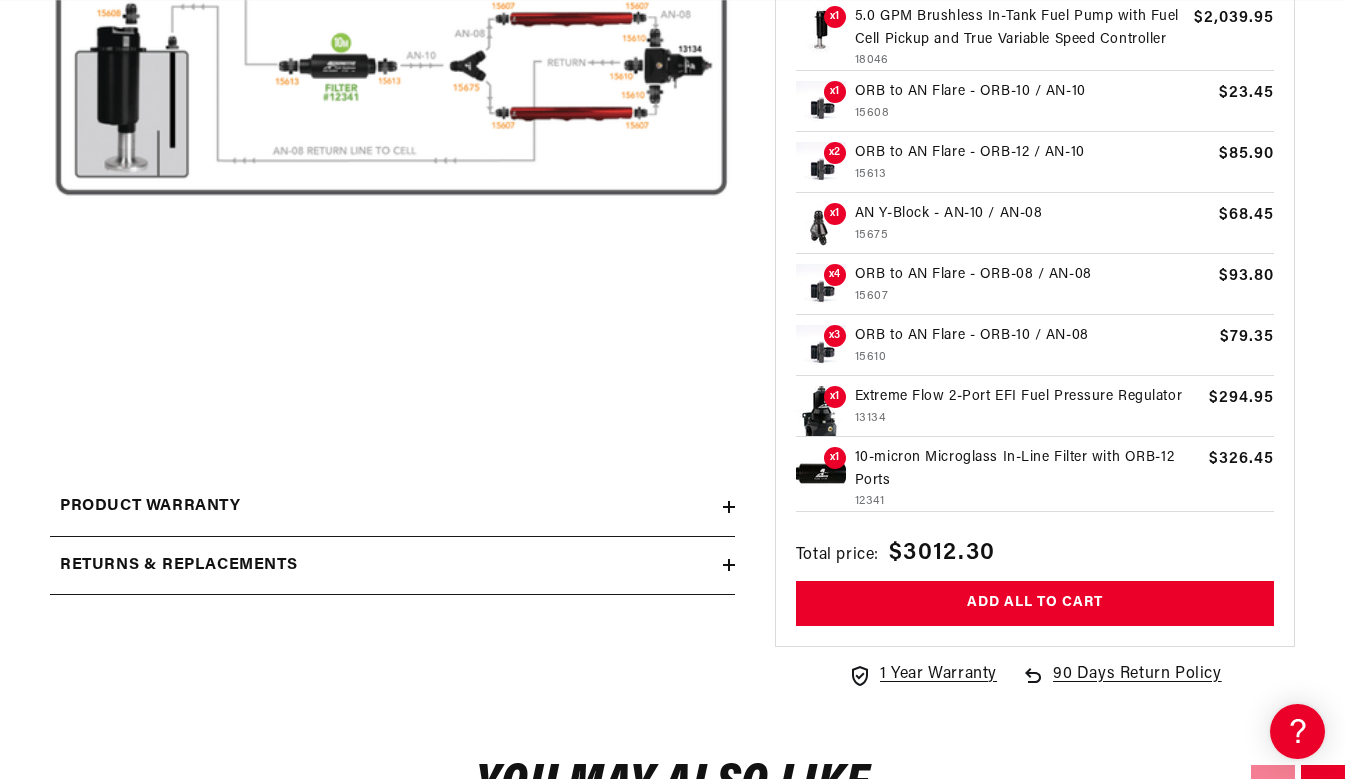 click on "10-micron Microglass In-Line Filter with ORB-12 Ports" at bounding box center (1027, 469) 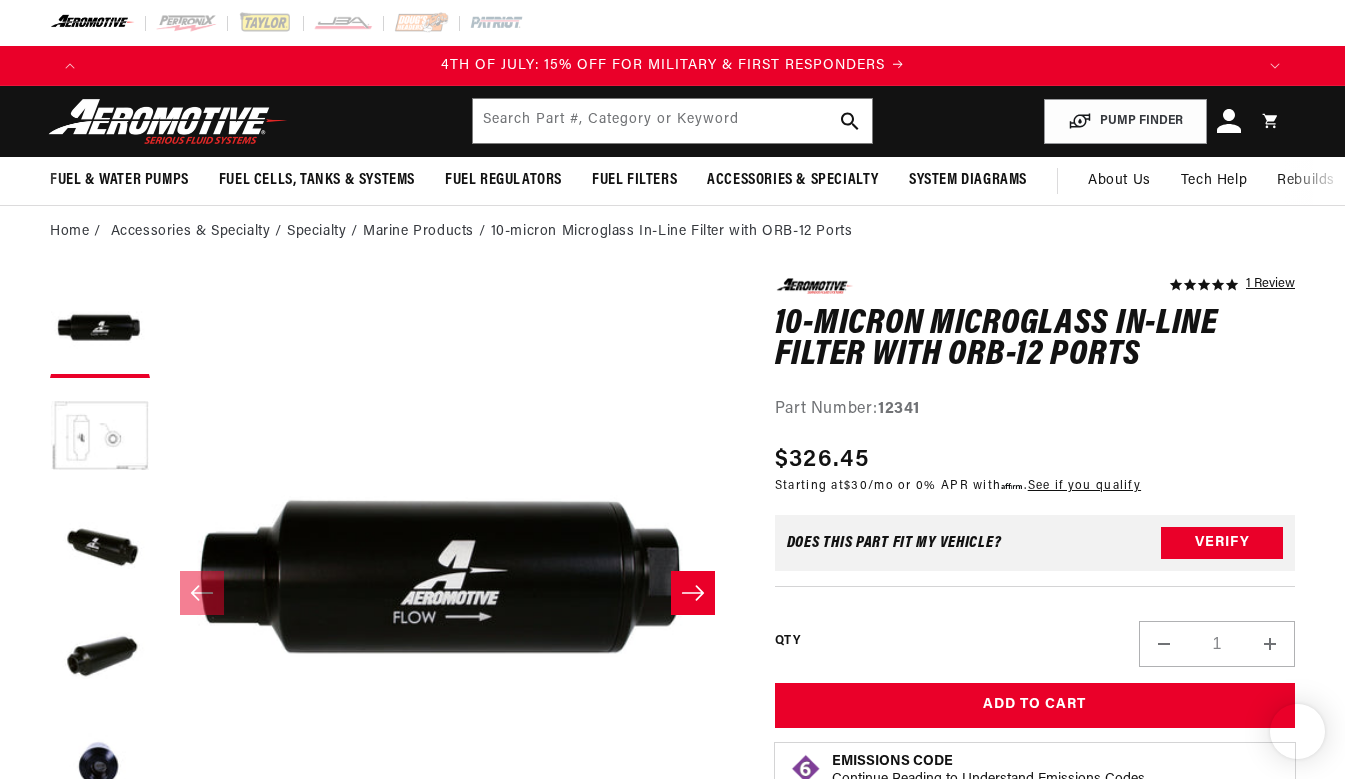 scroll, scrollTop: 186, scrollLeft: 0, axis: vertical 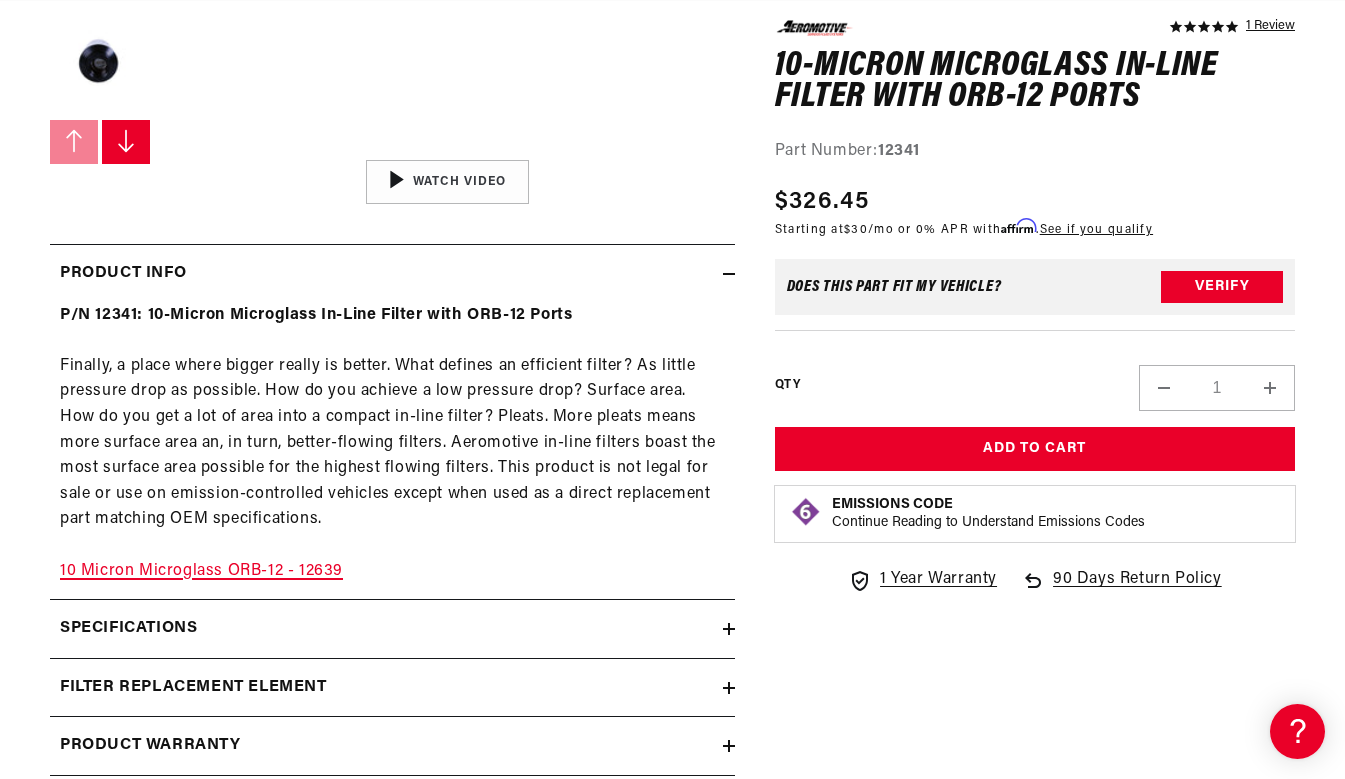 click on "10 Micron Microglass ORB-12 - 12639" at bounding box center [201, 571] 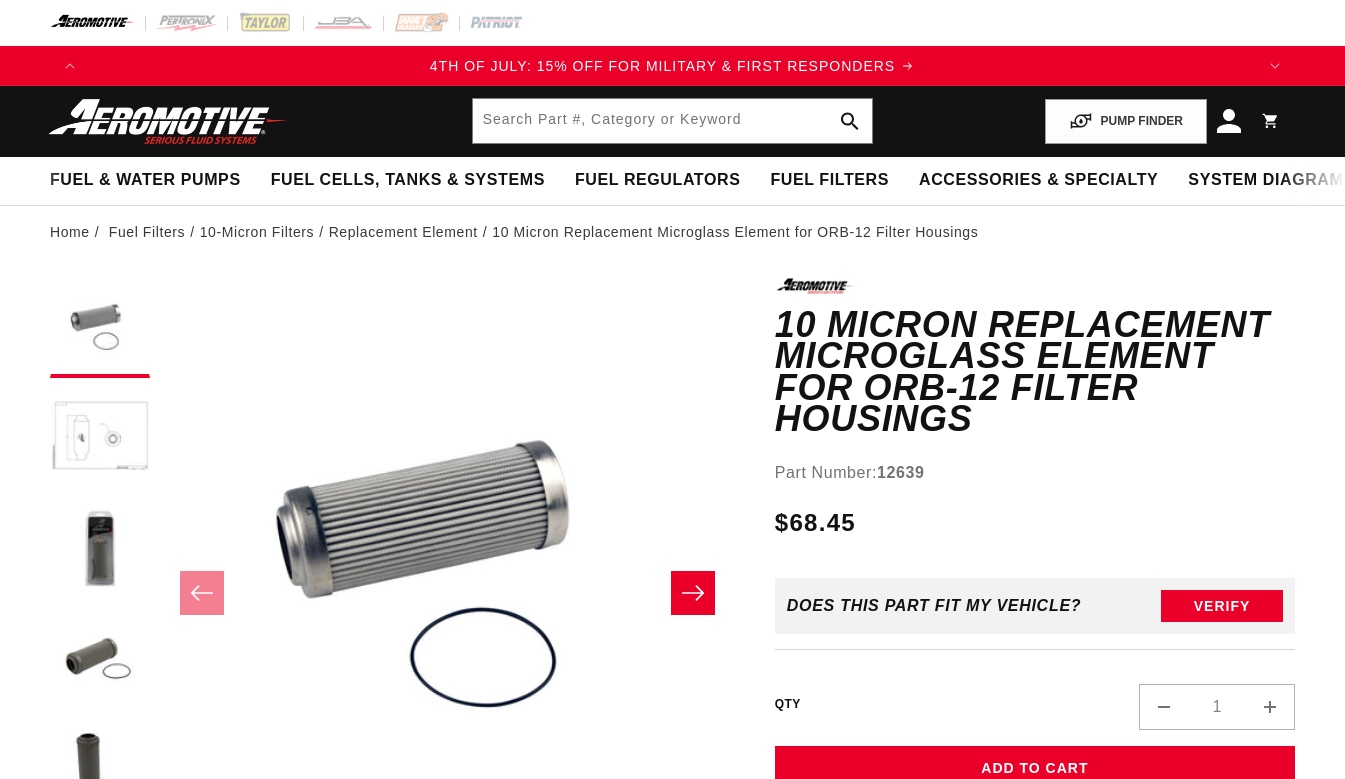 scroll, scrollTop: 0, scrollLeft: 0, axis: both 